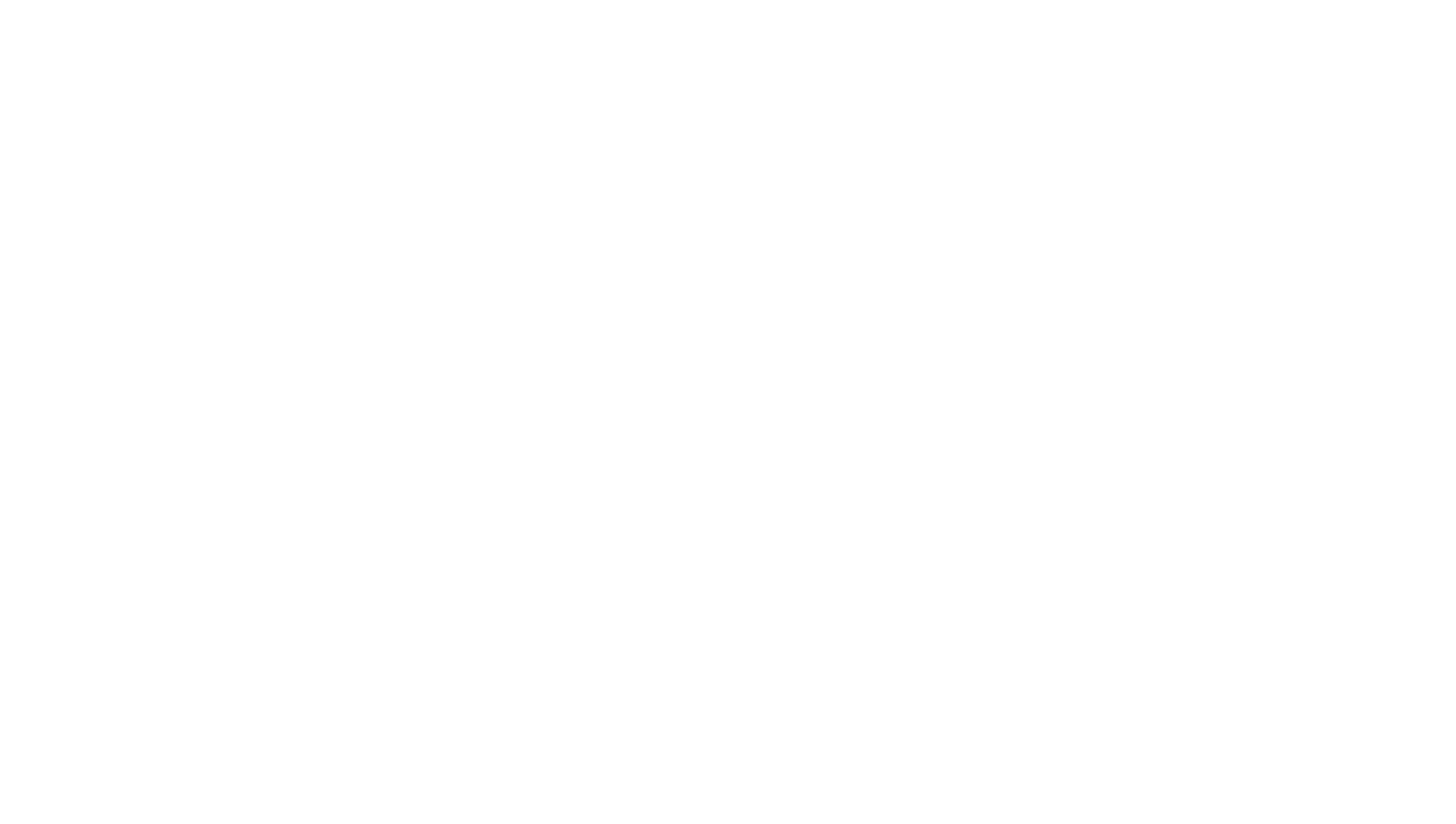 scroll, scrollTop: 0, scrollLeft: 0, axis: both 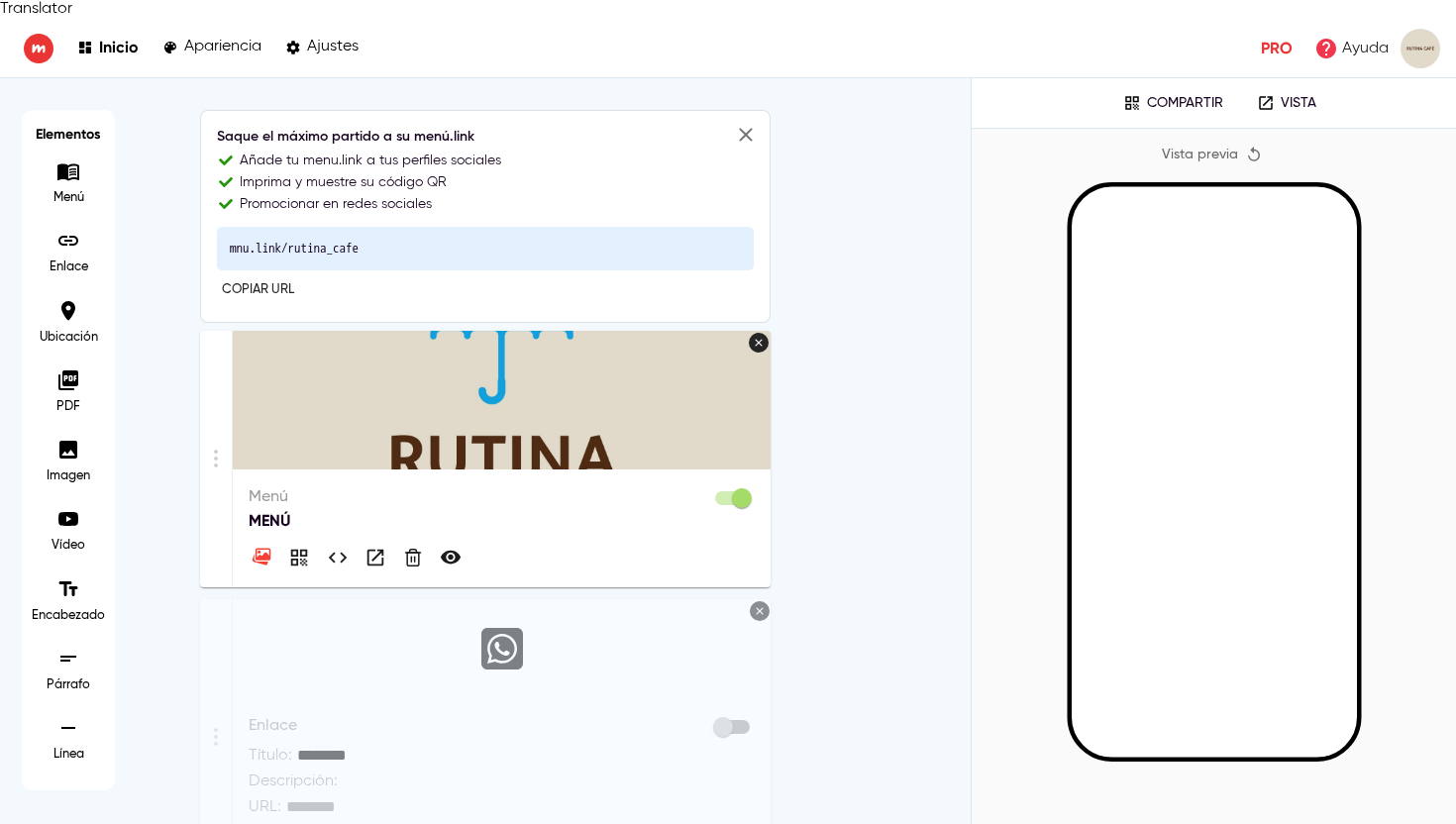 click on "Ajustes" at bounding box center [333, 47] 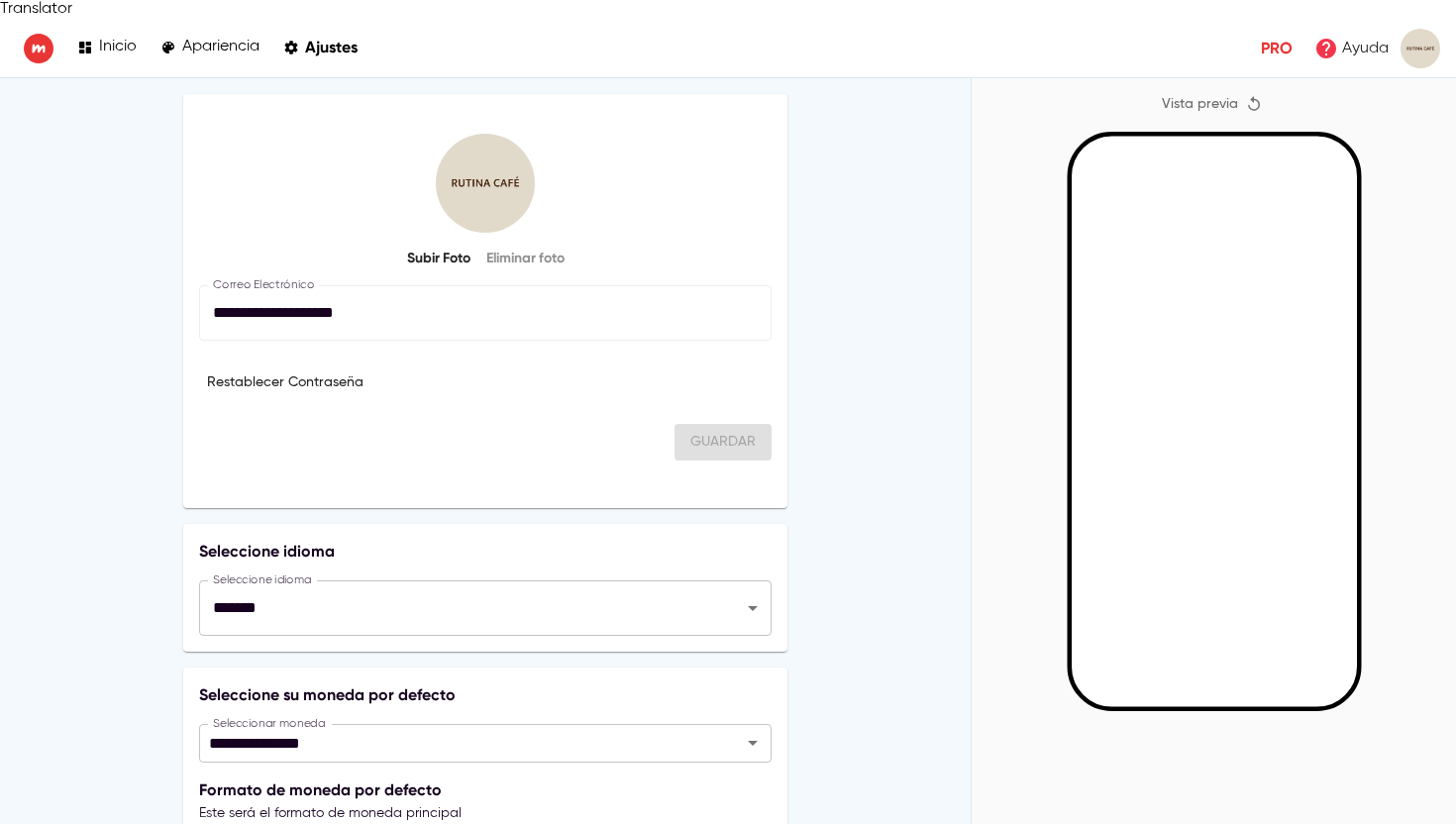 scroll, scrollTop: 17, scrollLeft: 0, axis: vertical 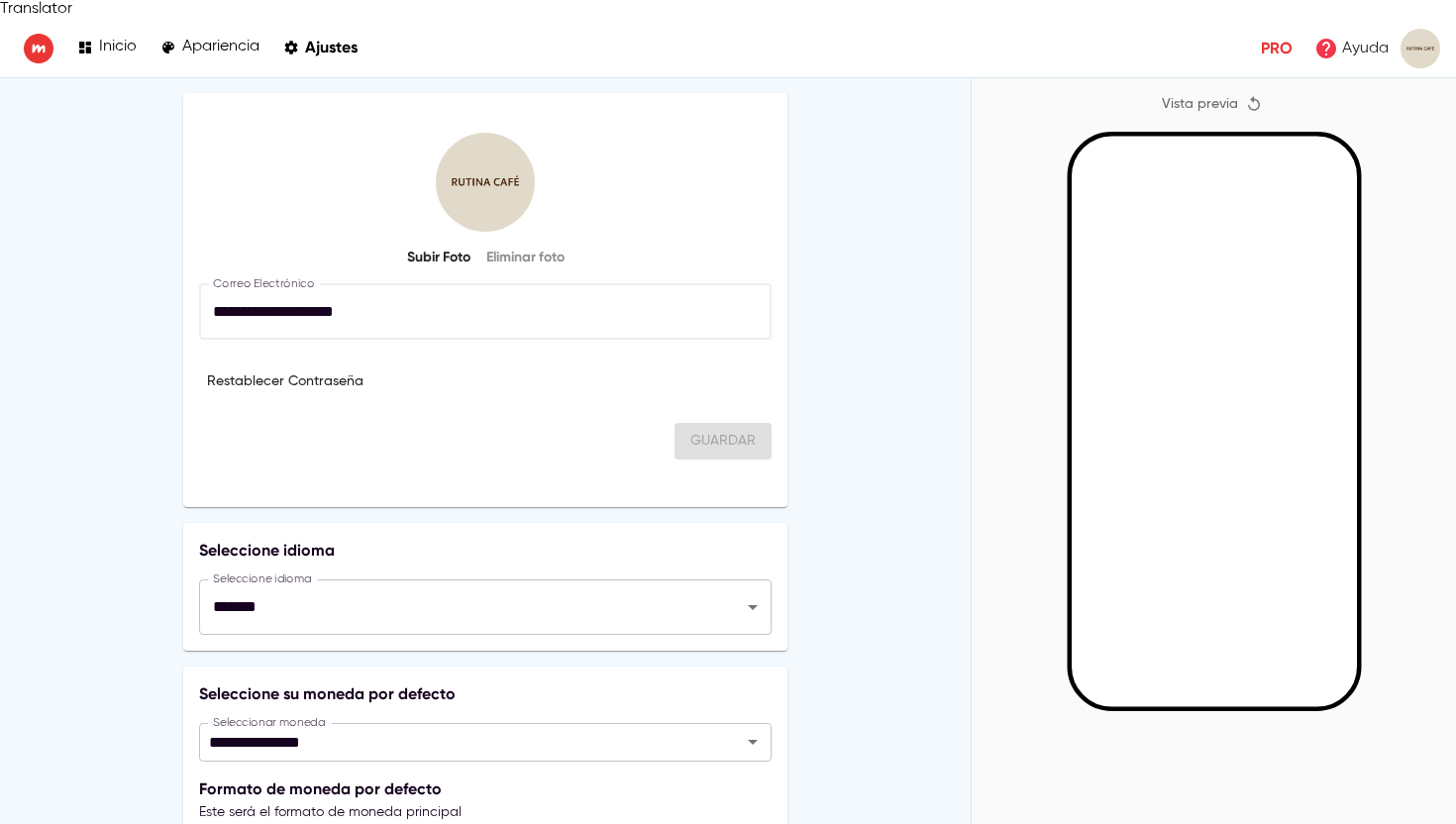 drag, startPoint x: 431, startPoint y: 294, endPoint x: 158, endPoint y: 279, distance: 273.41178 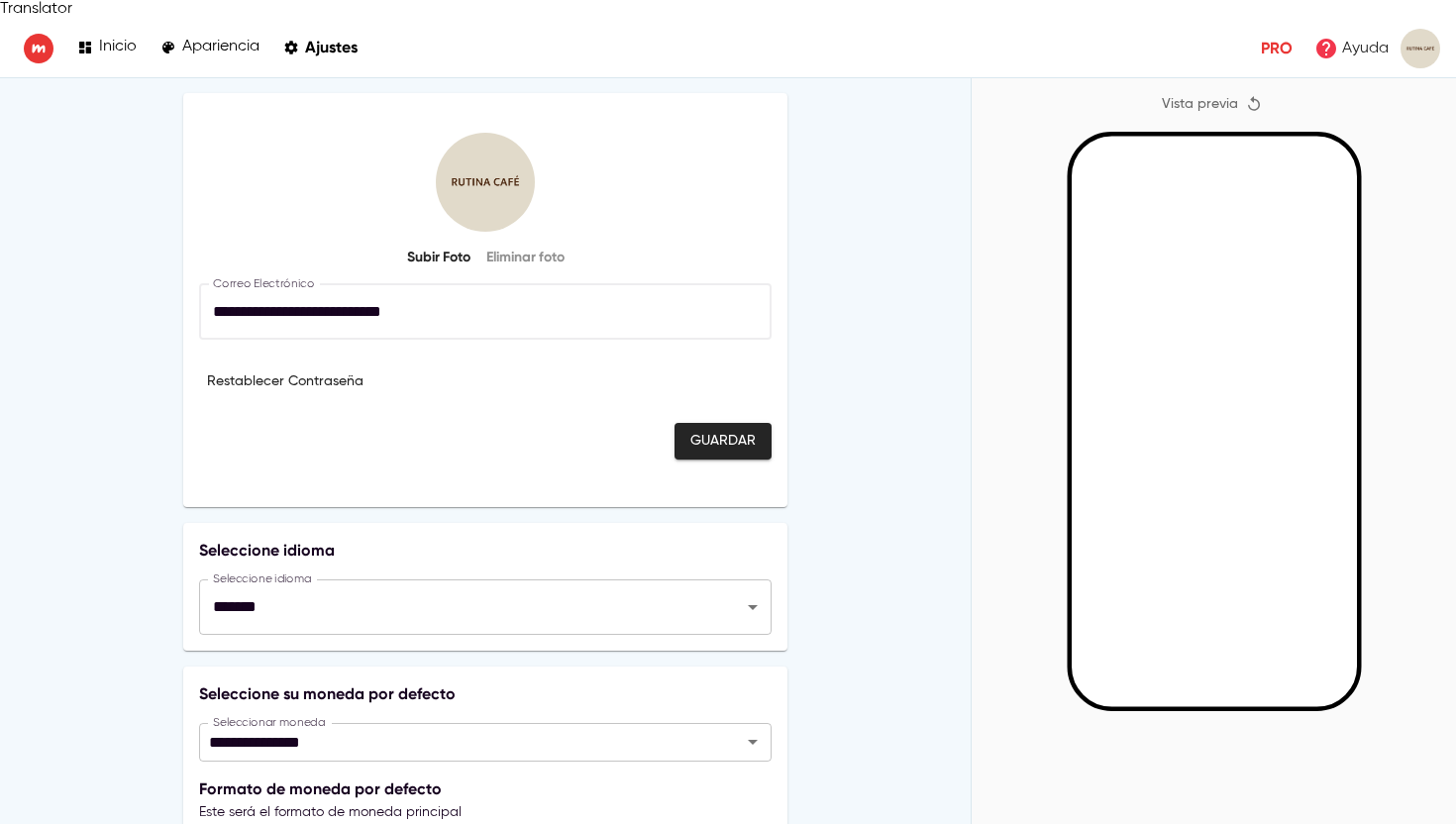 type on "**********" 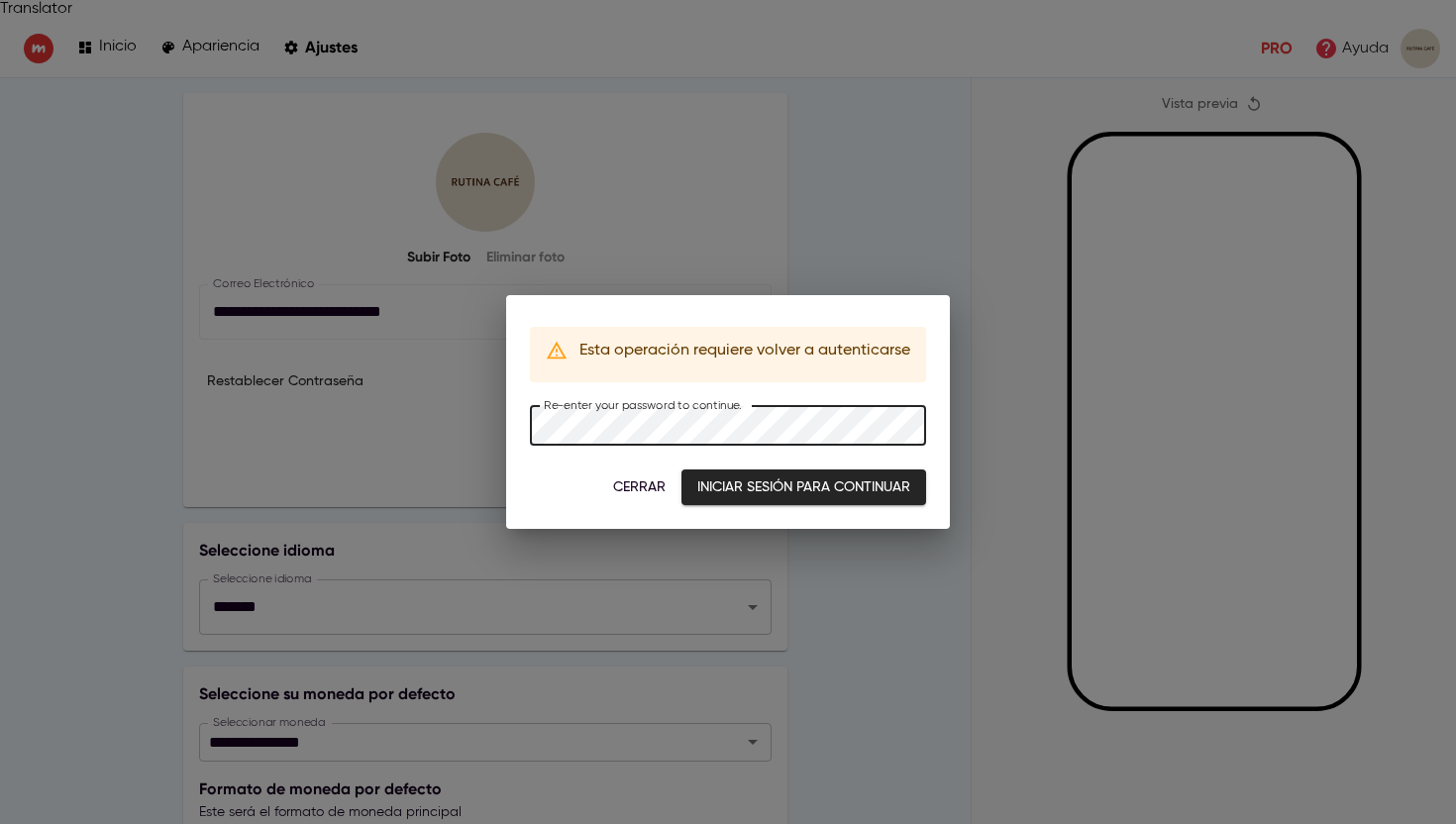 click on "Iniciar sesión para continuar" at bounding box center [803, 487] 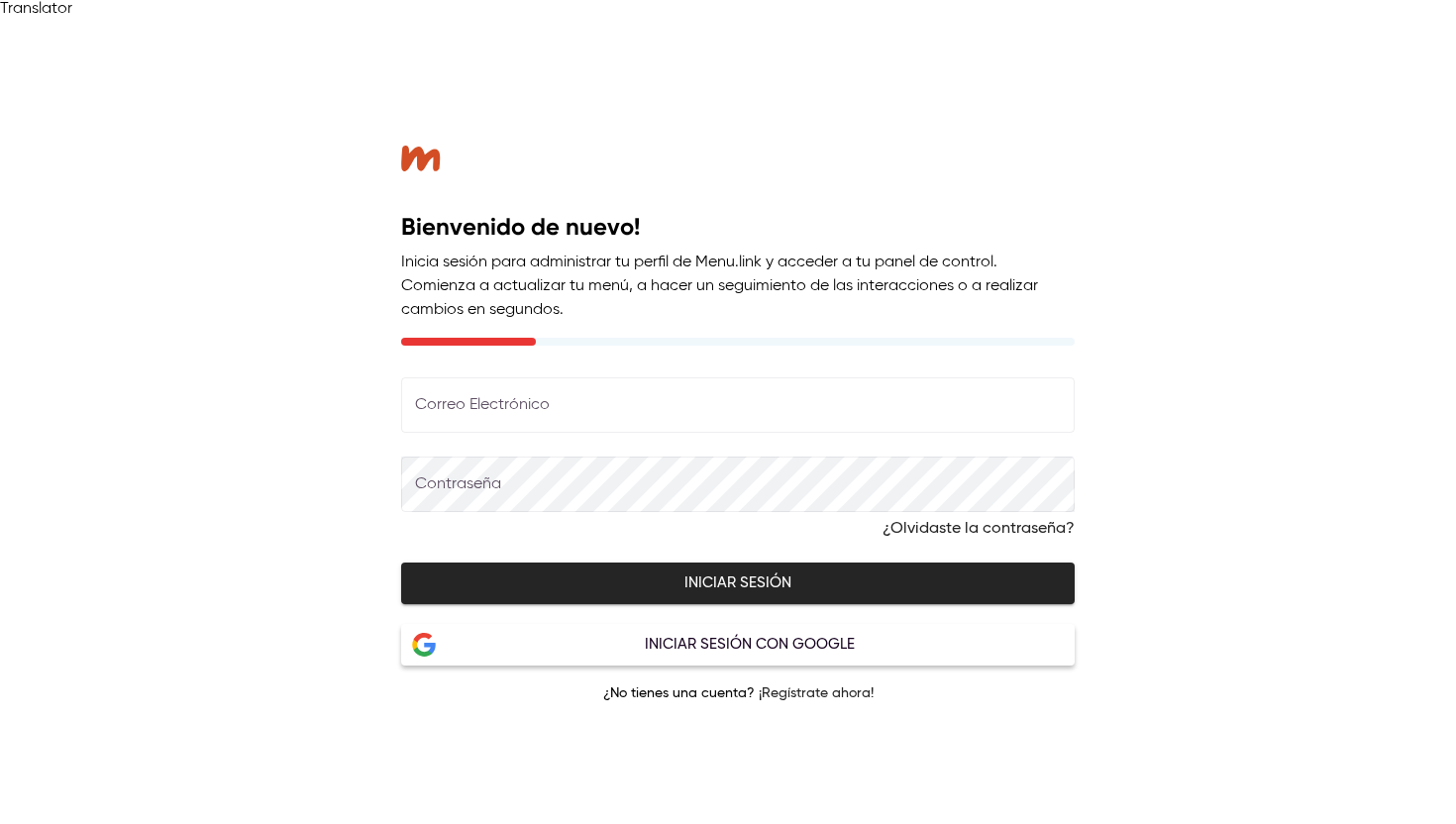 click at bounding box center [738, 405] 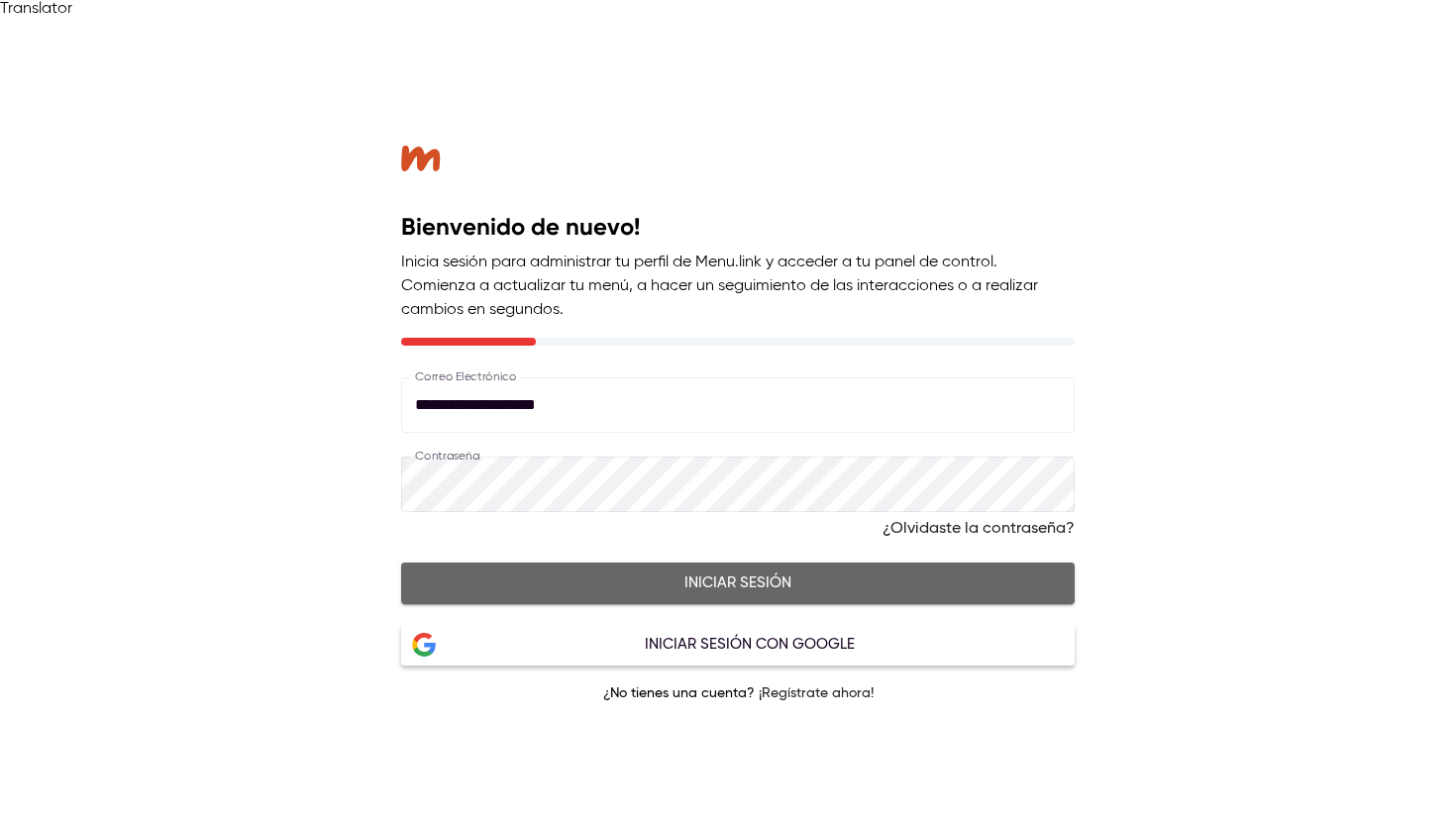 click on "Iniciar sesión" at bounding box center [738, 583] 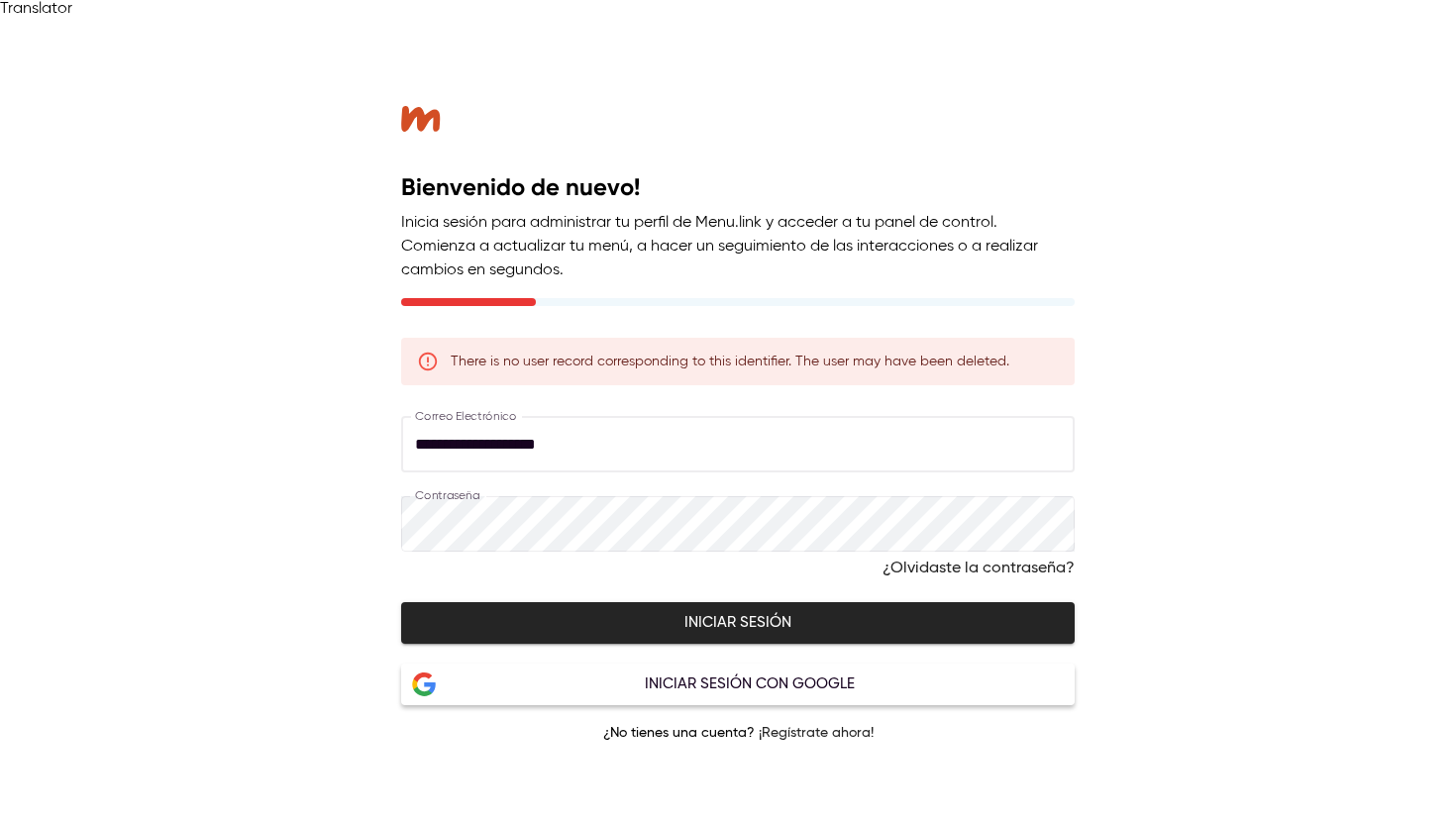 drag, startPoint x: 611, startPoint y: 437, endPoint x: 219, endPoint y: 400, distance: 393.7423 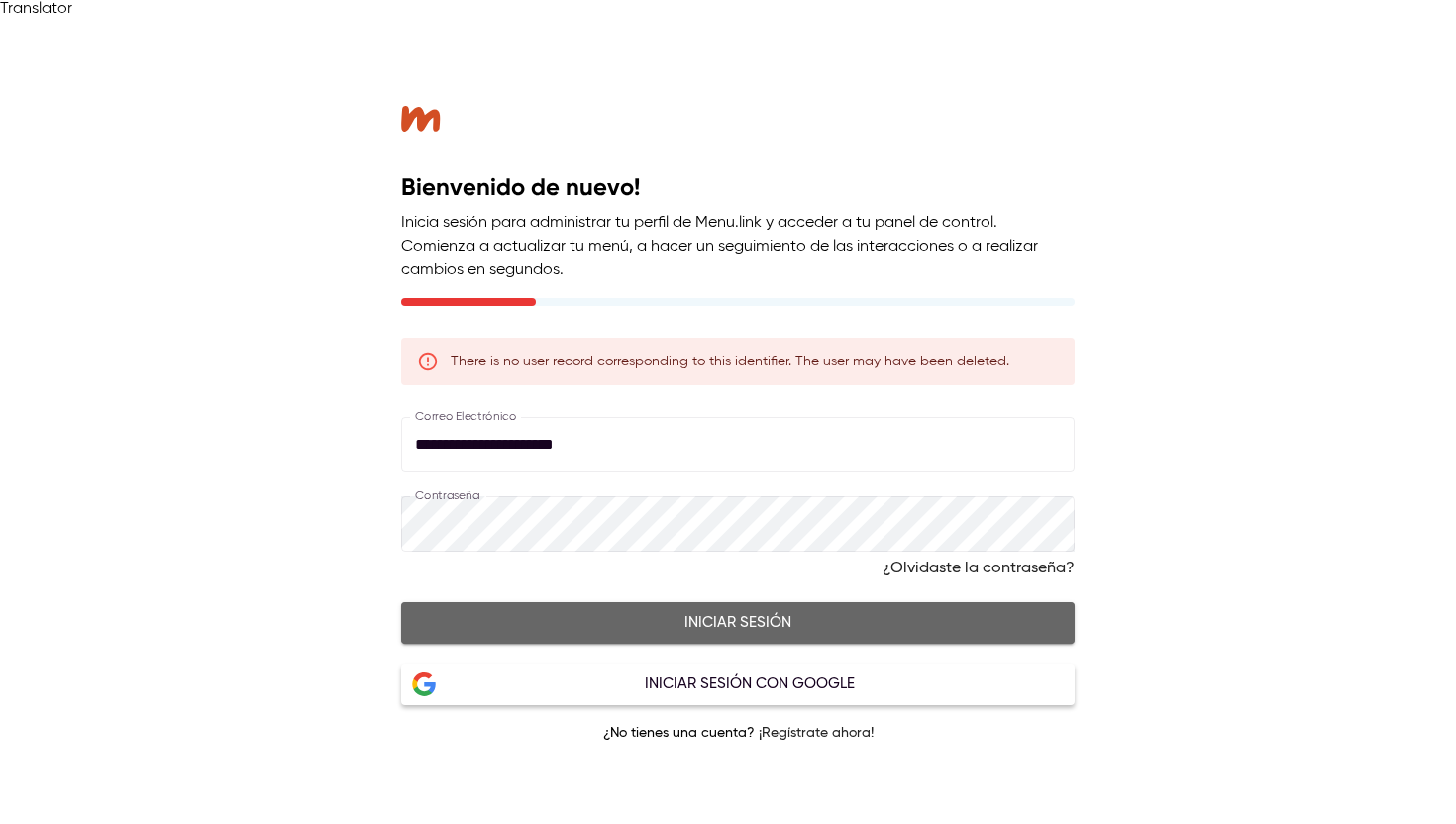 click on "Iniciar sesión" at bounding box center (738, 623) 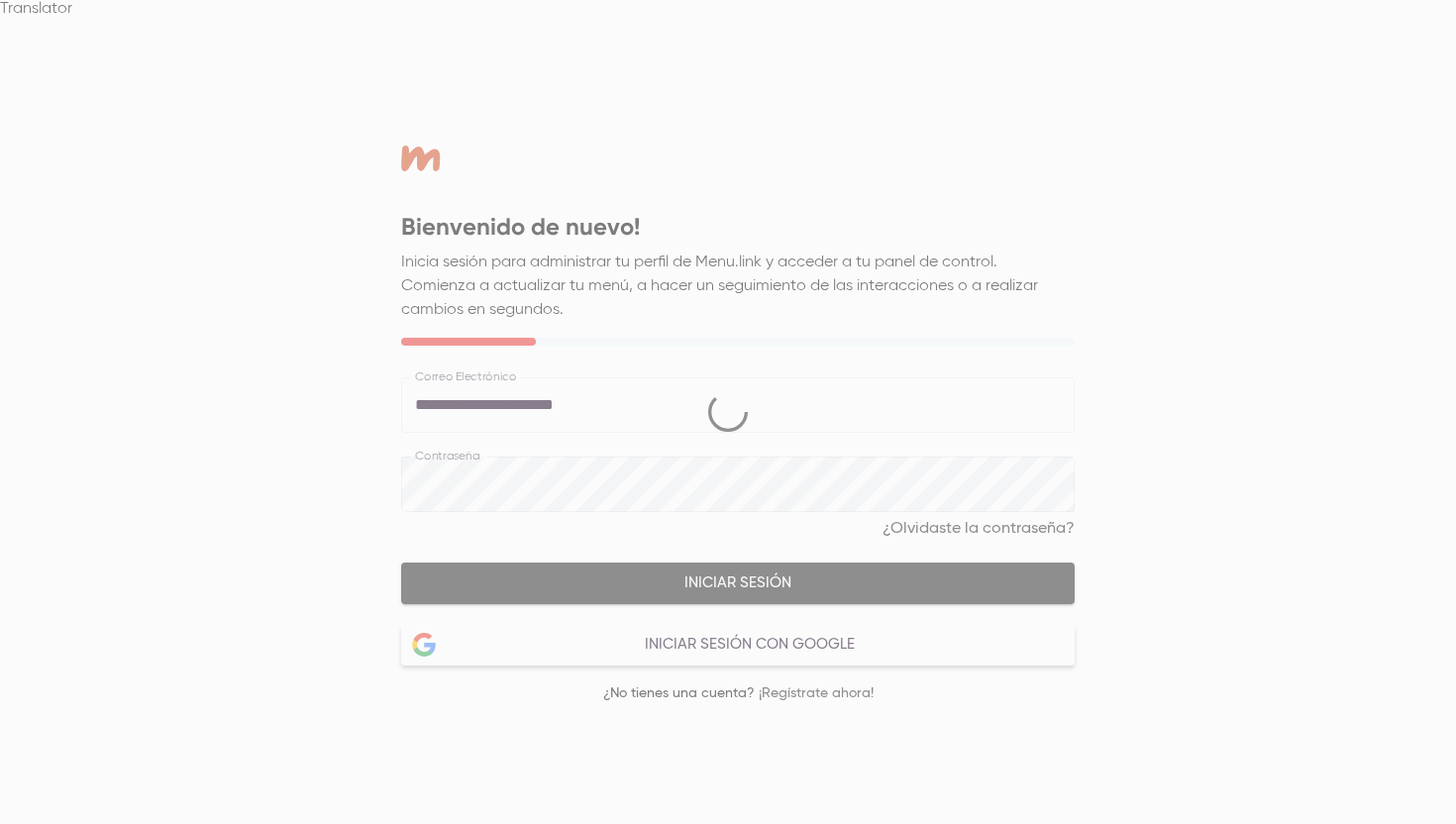 select on "**" 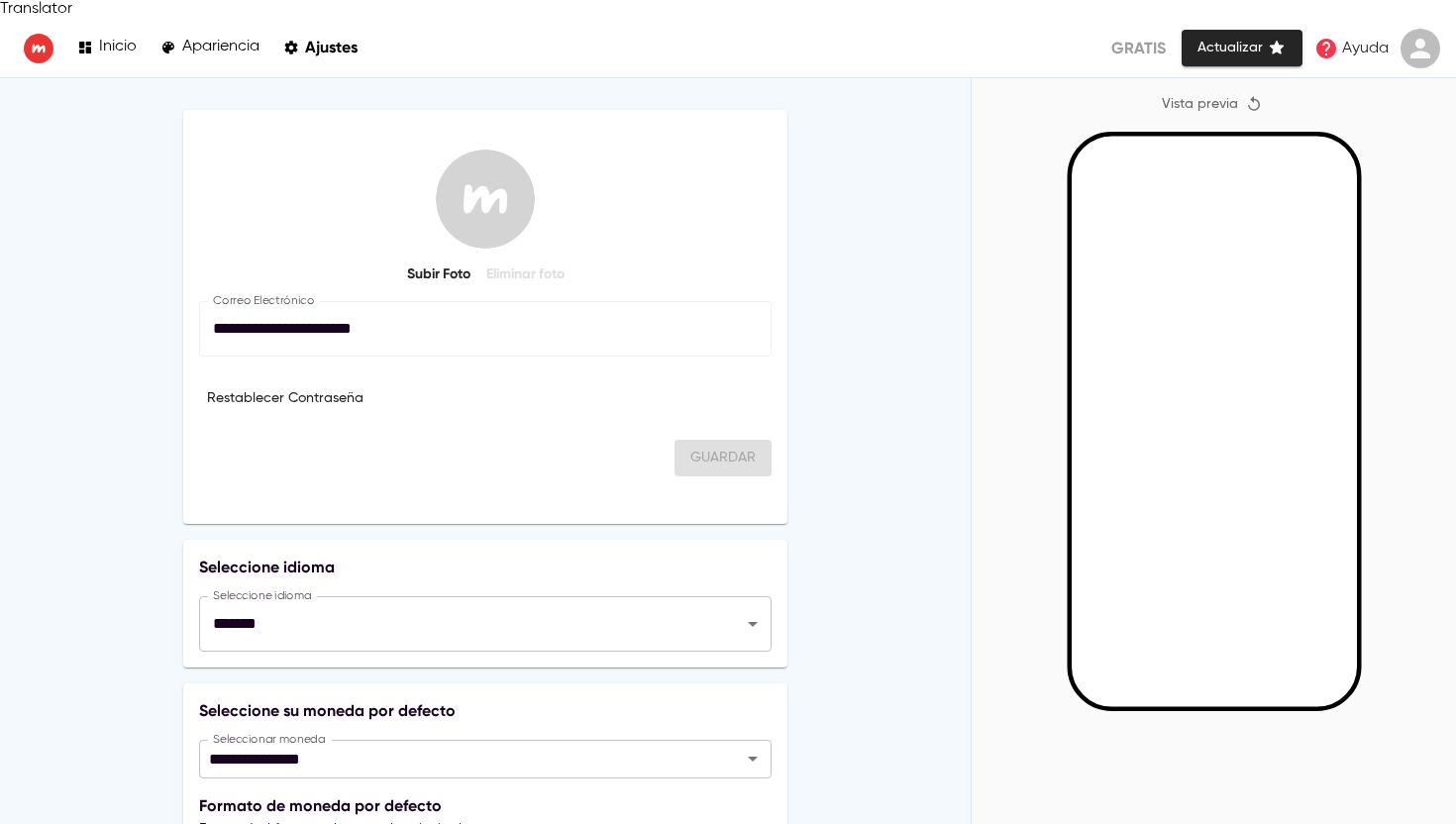 click on "Restablecer Contraseña" at bounding box center [485, 398] 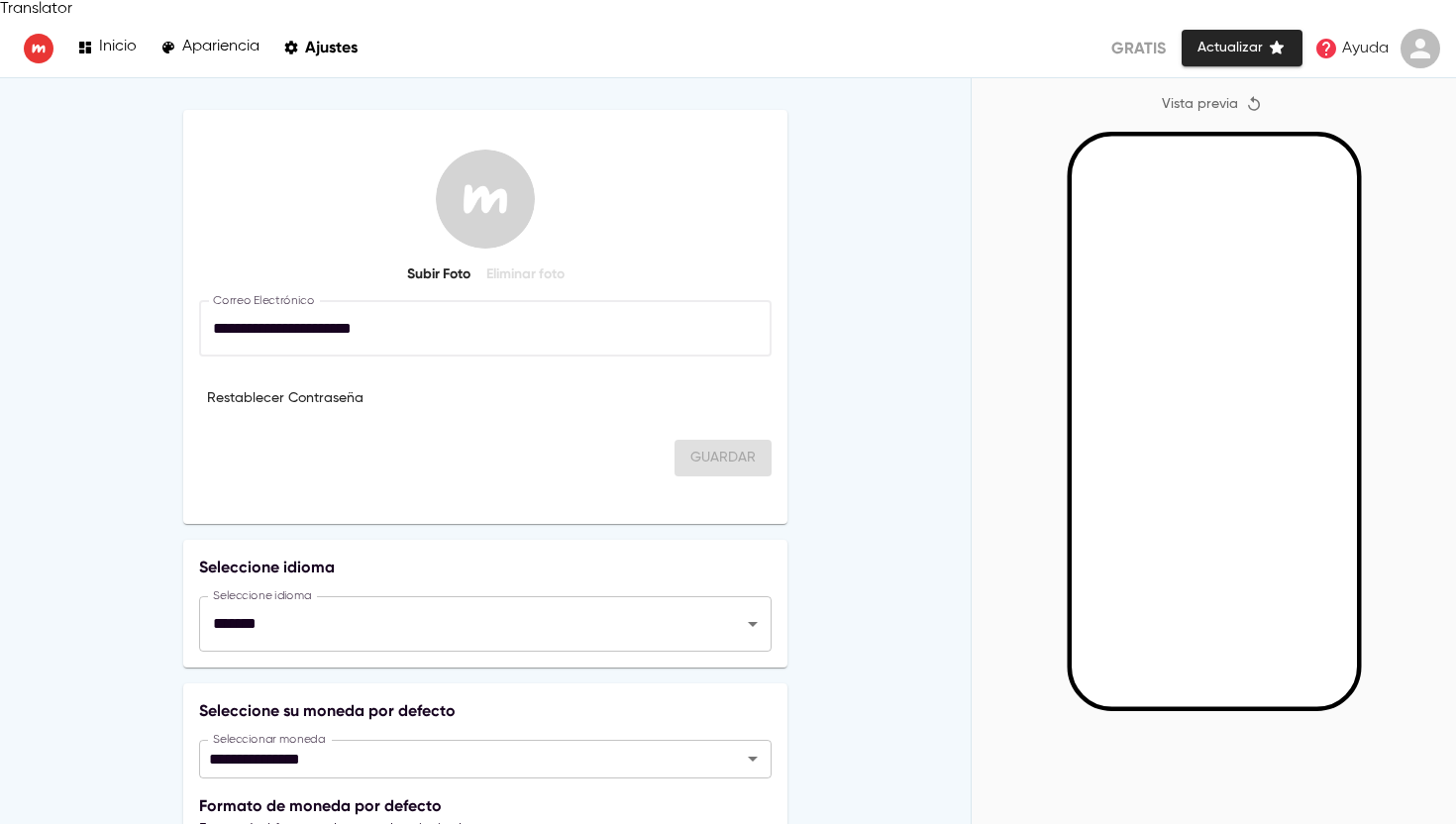 drag, startPoint x: 424, startPoint y: 314, endPoint x: 234, endPoint y: 315, distance: 190.00263 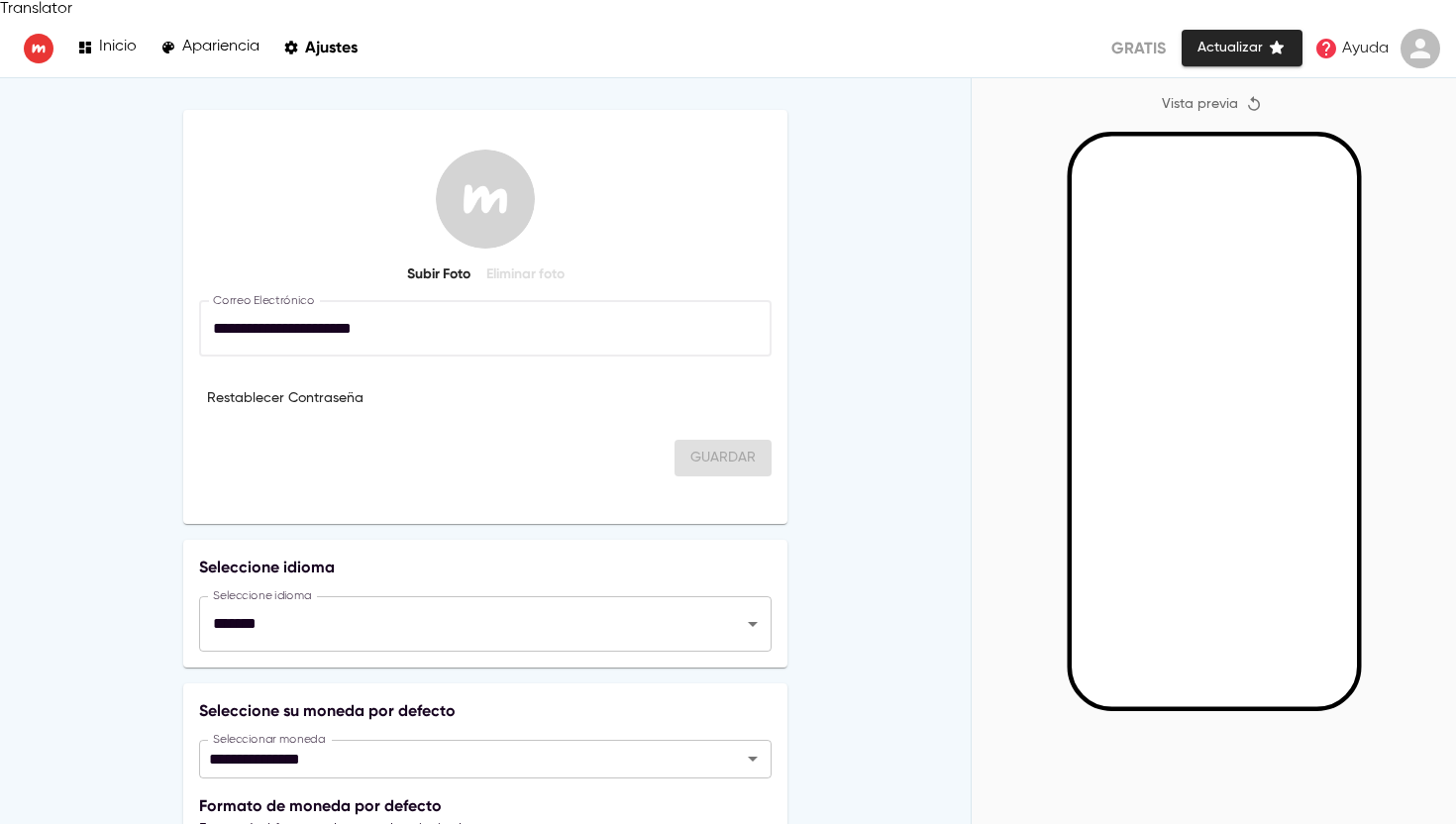 drag, startPoint x: 429, startPoint y: 311, endPoint x: 367, endPoint y: 314, distance: 62.072538 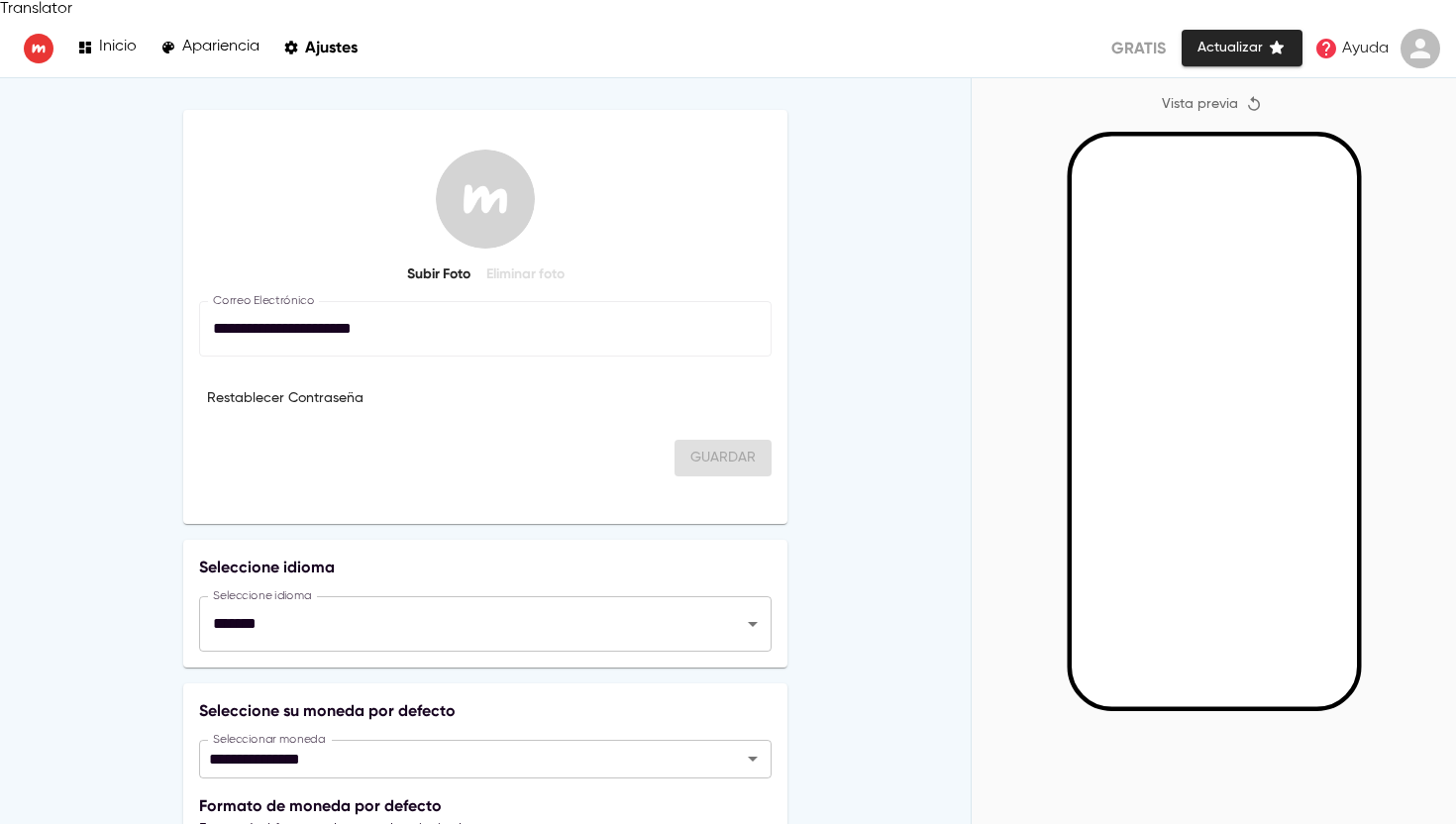 click at bounding box center (39, 49) 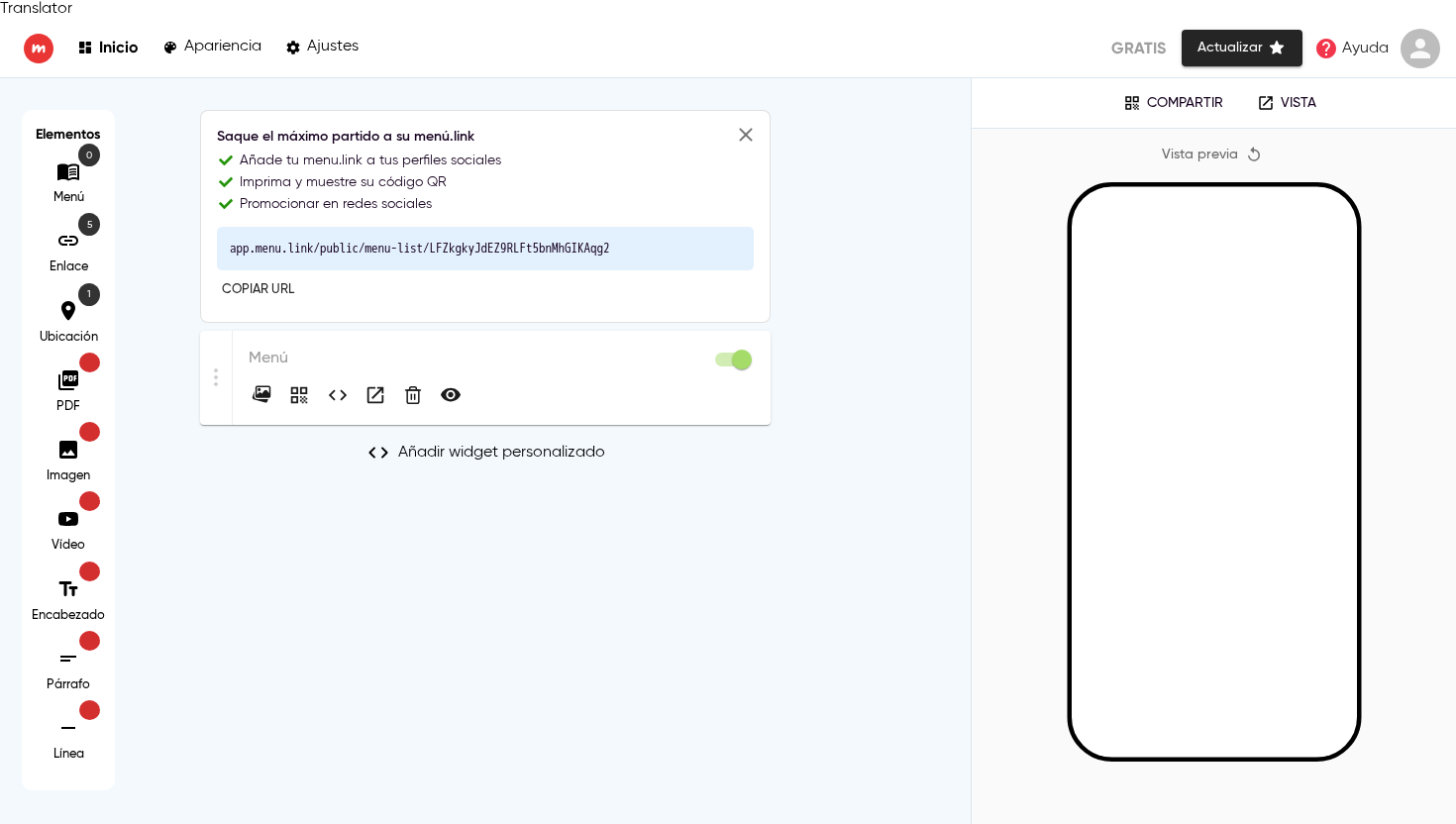 click 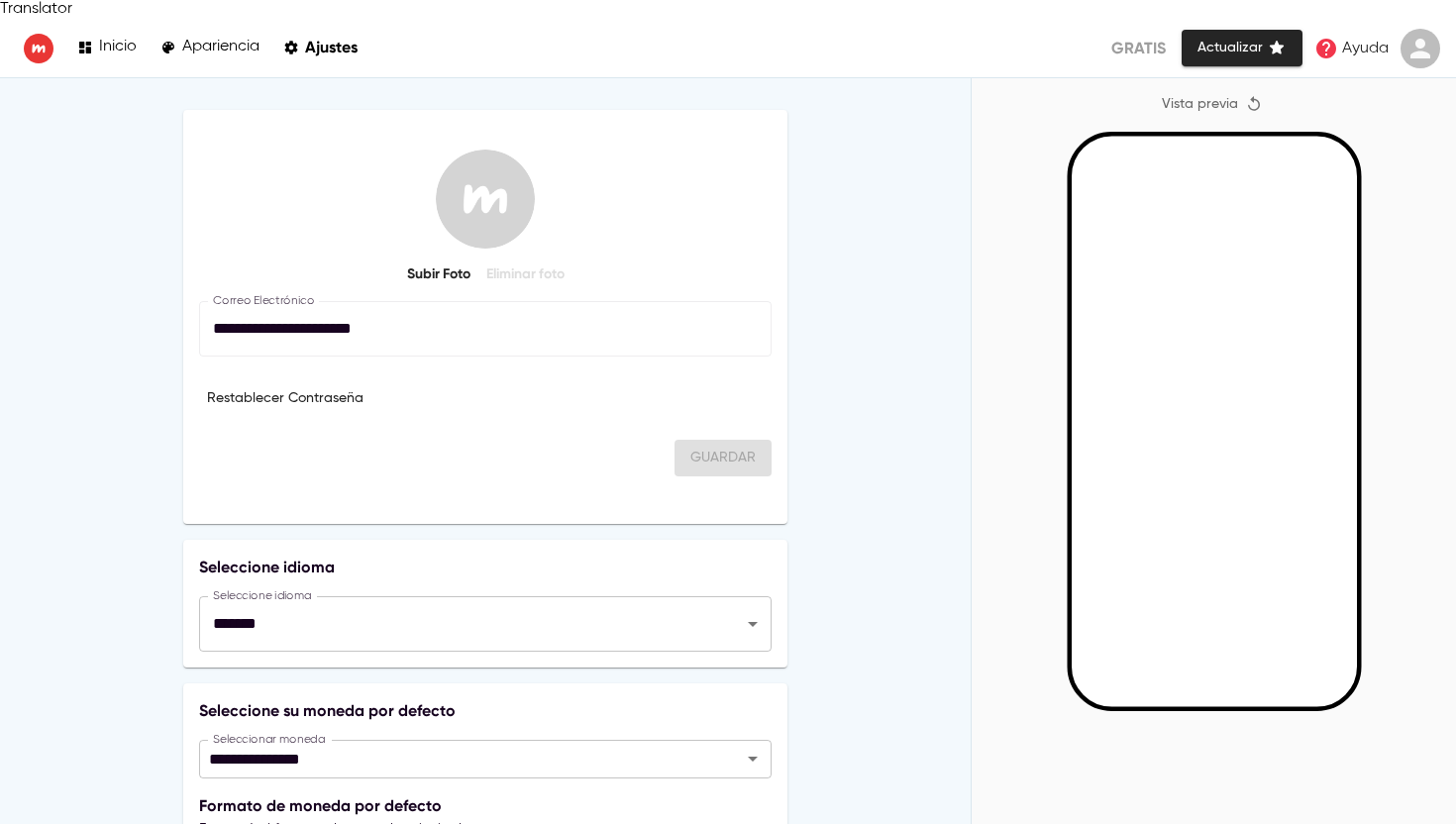 click 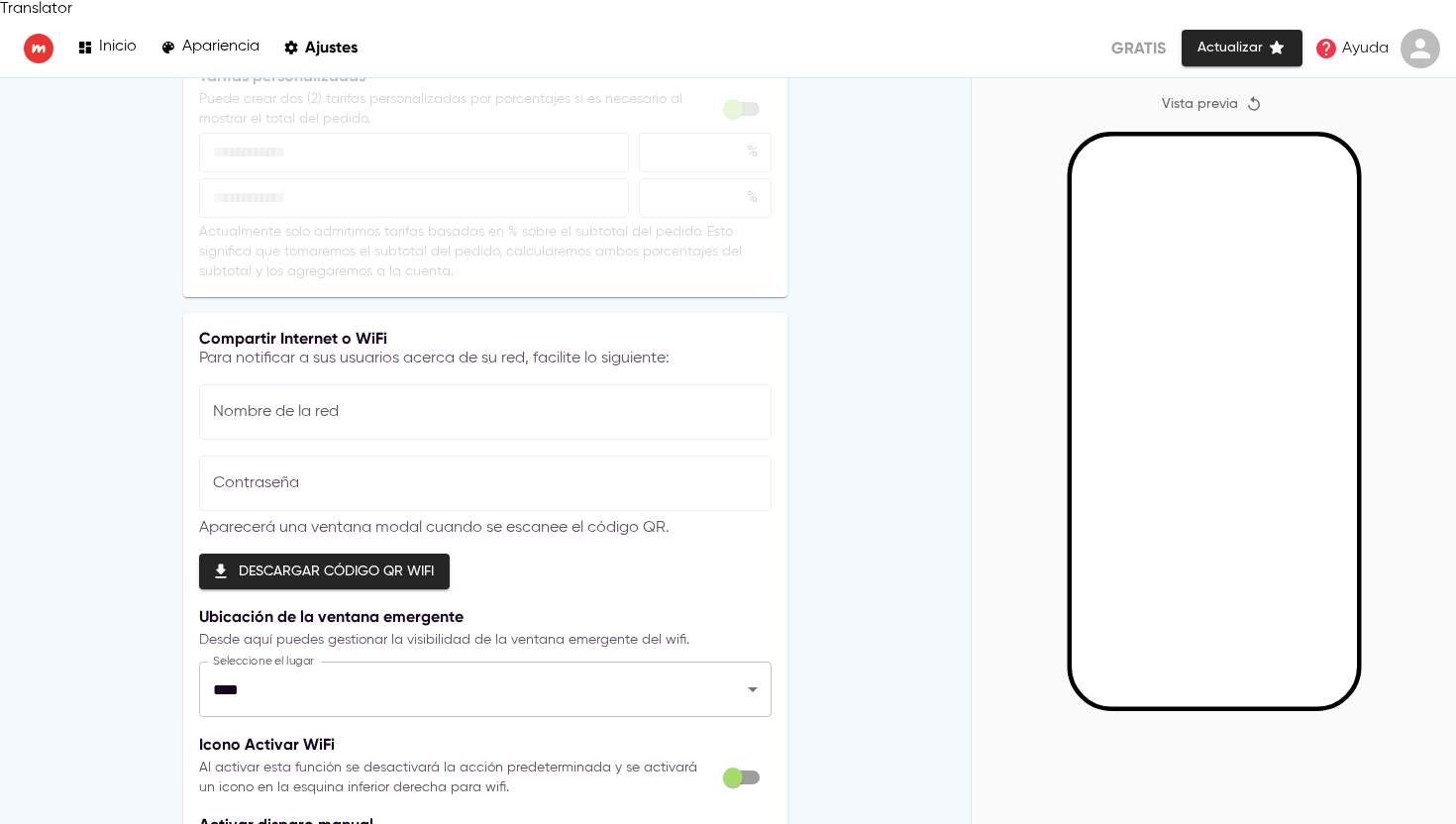 scroll, scrollTop: 0, scrollLeft: 0, axis: both 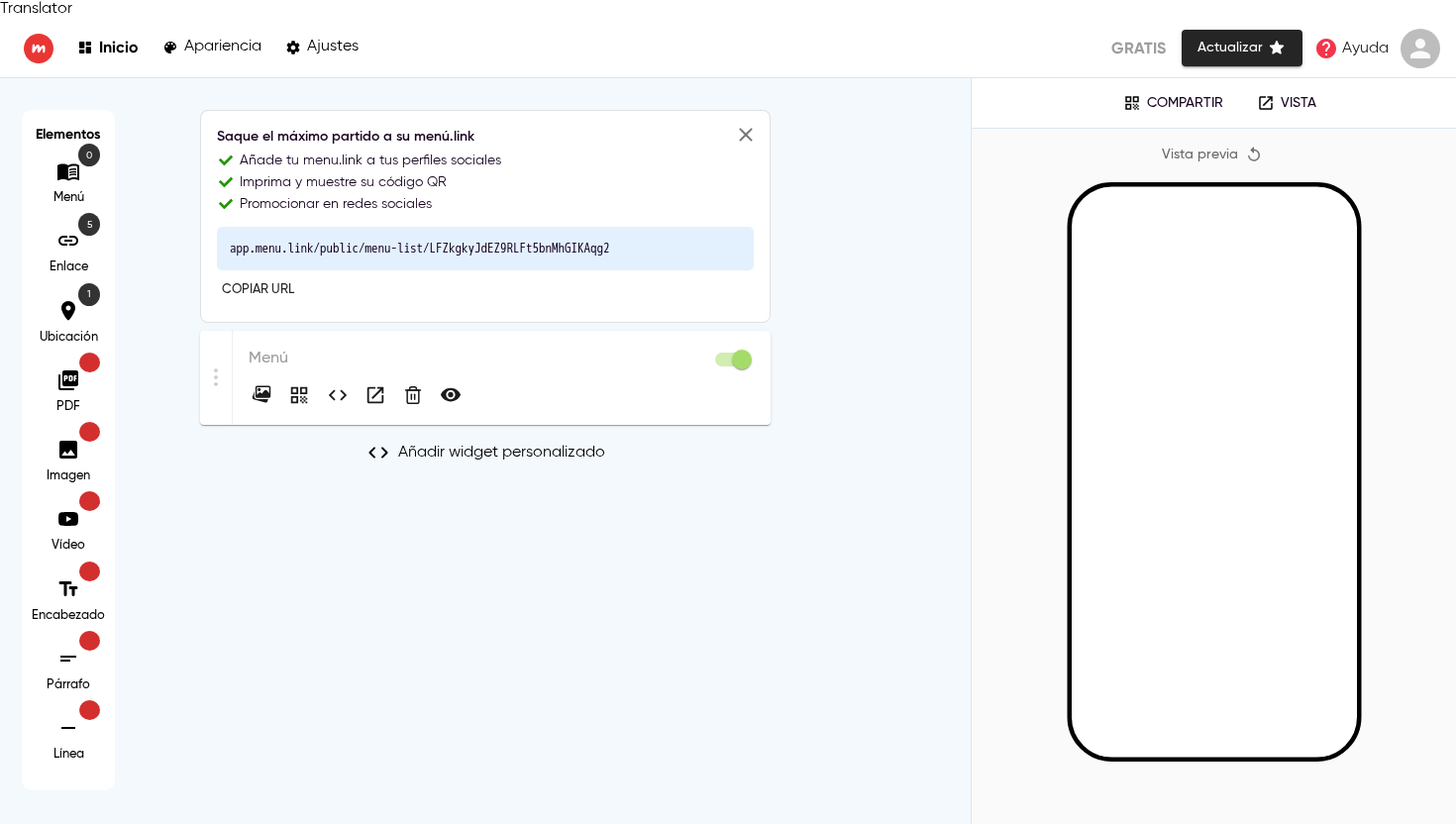 click 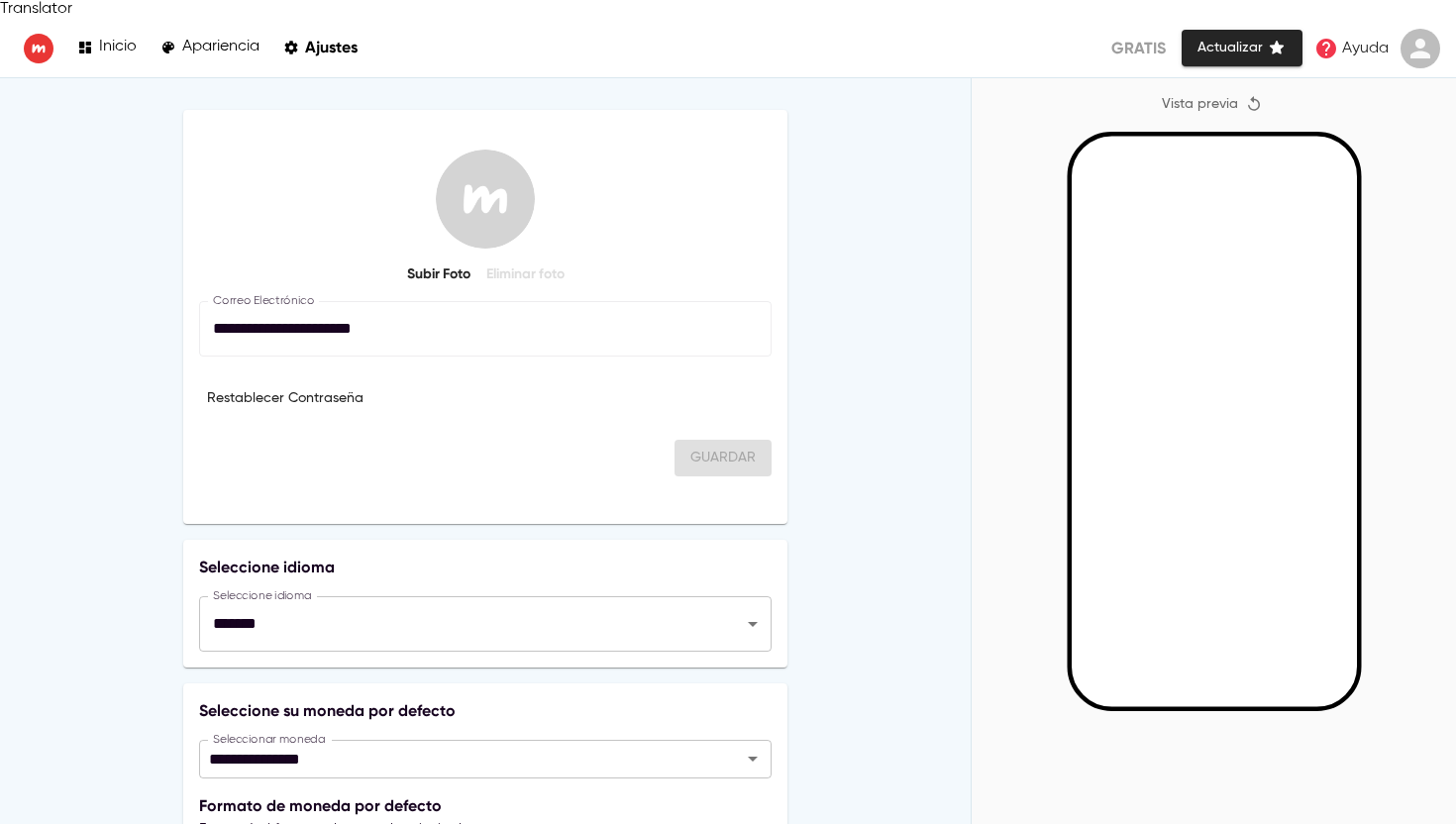 click 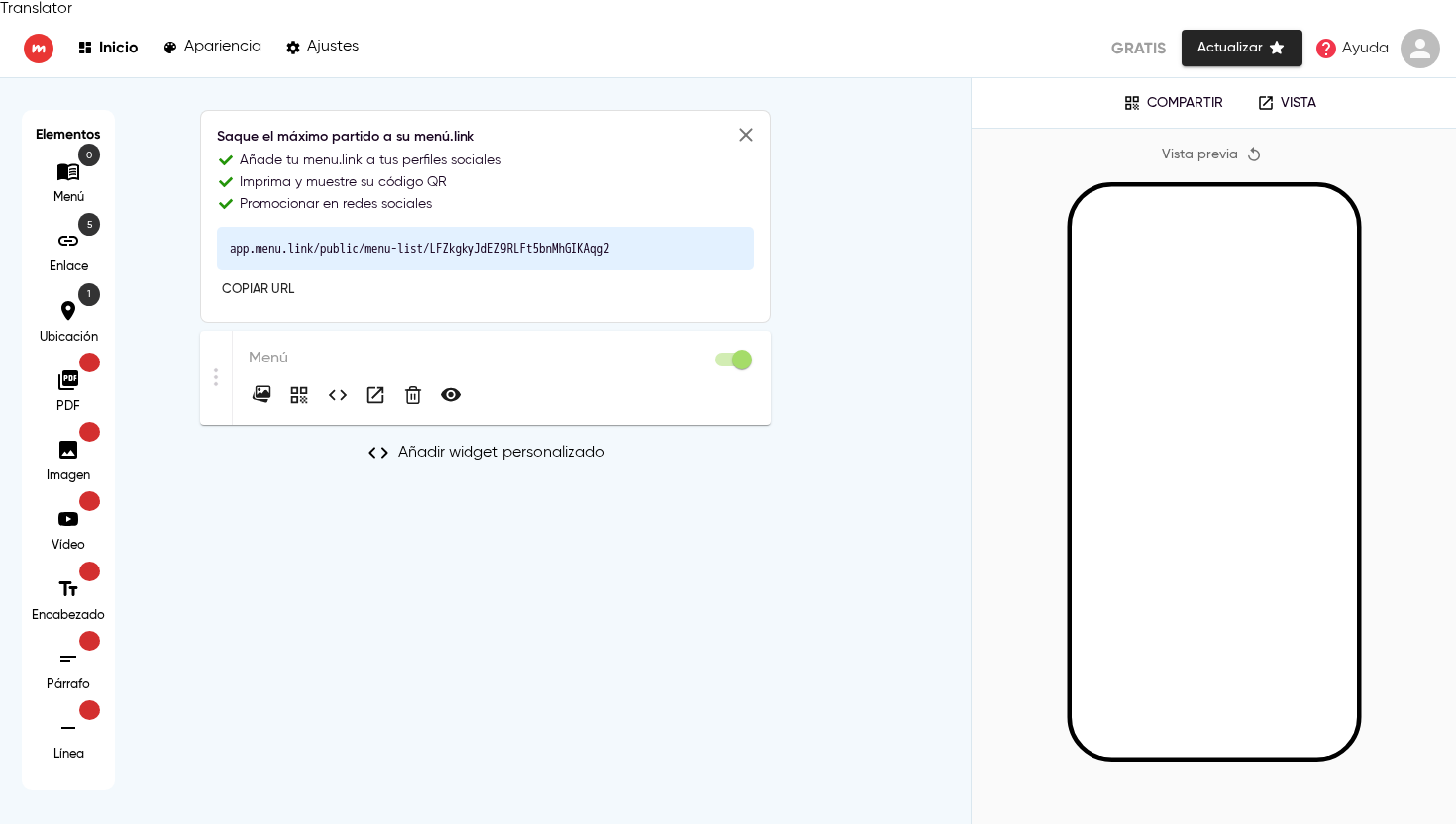 click on "Ajustes" at bounding box center [333, 47] 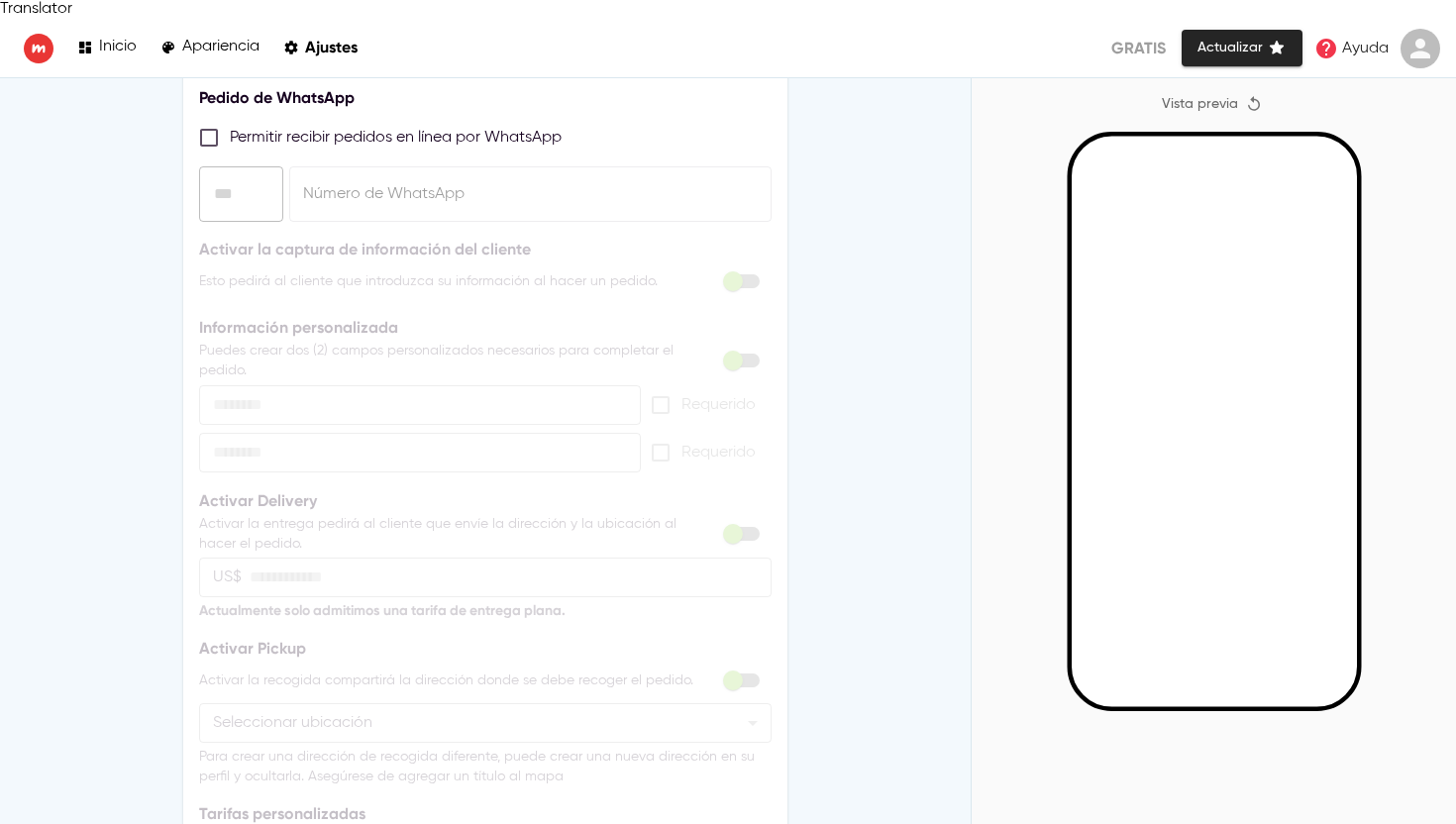 scroll, scrollTop: 1796, scrollLeft: 0, axis: vertical 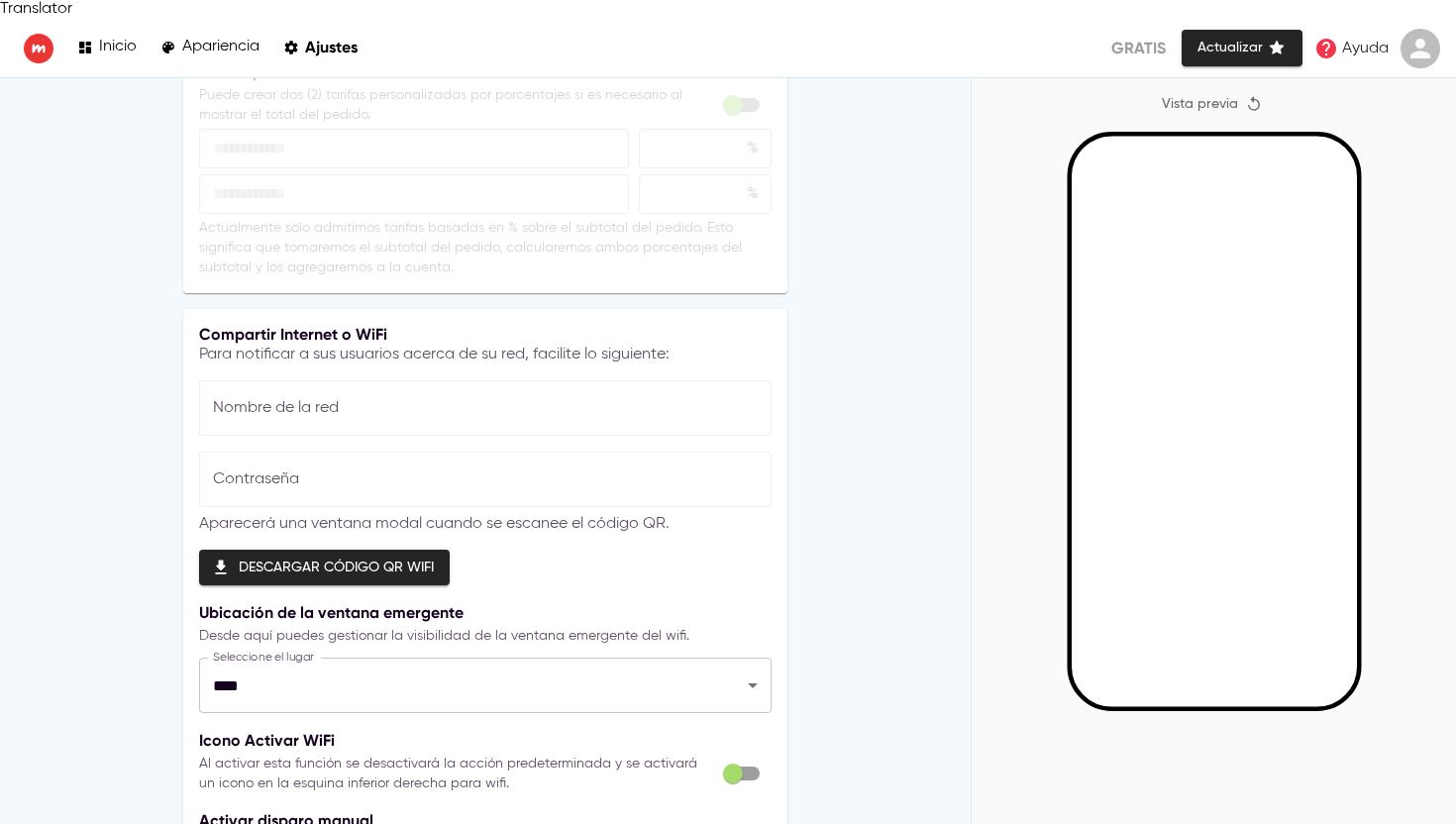 click 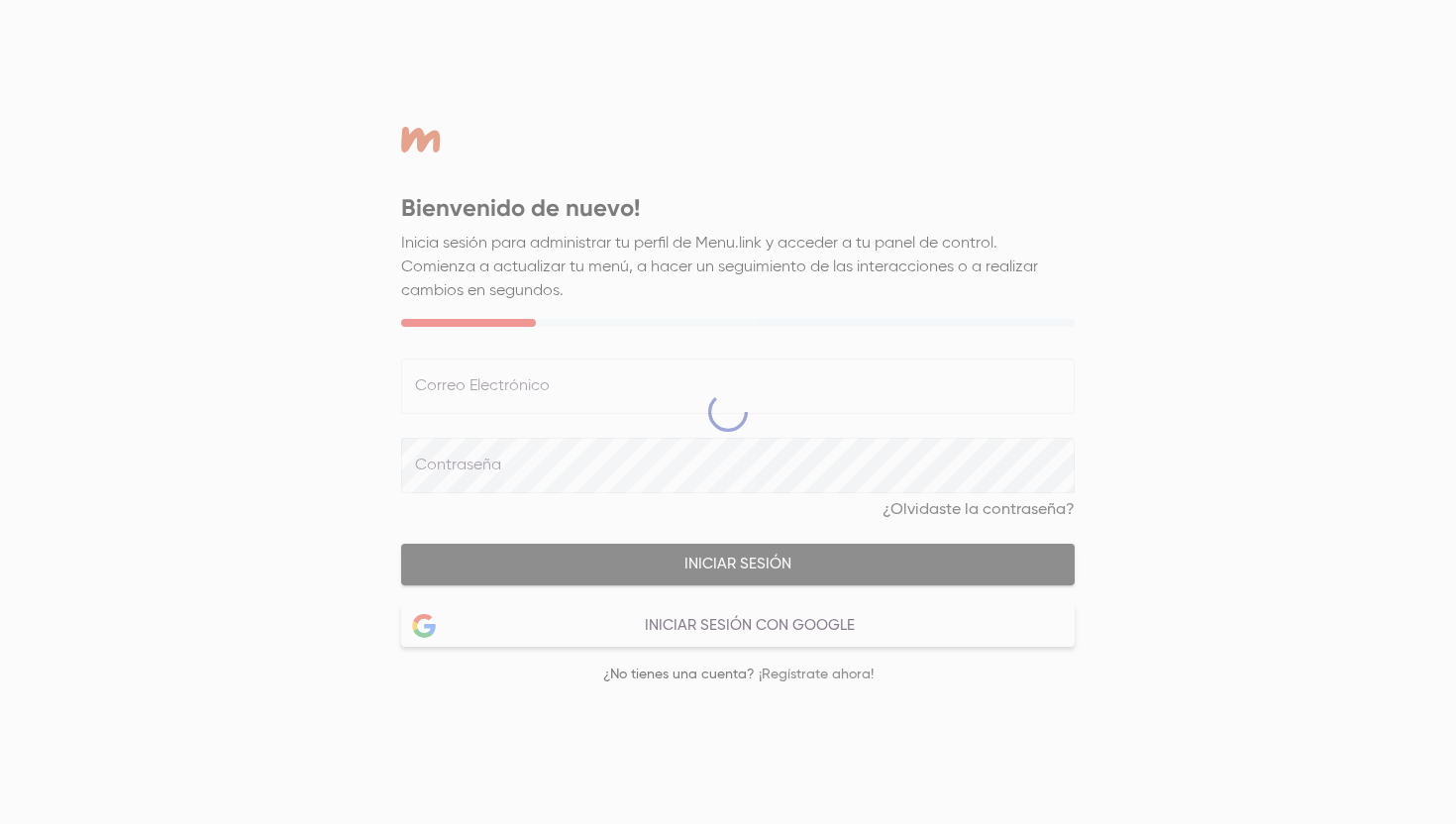 scroll, scrollTop: 0, scrollLeft: 0, axis: both 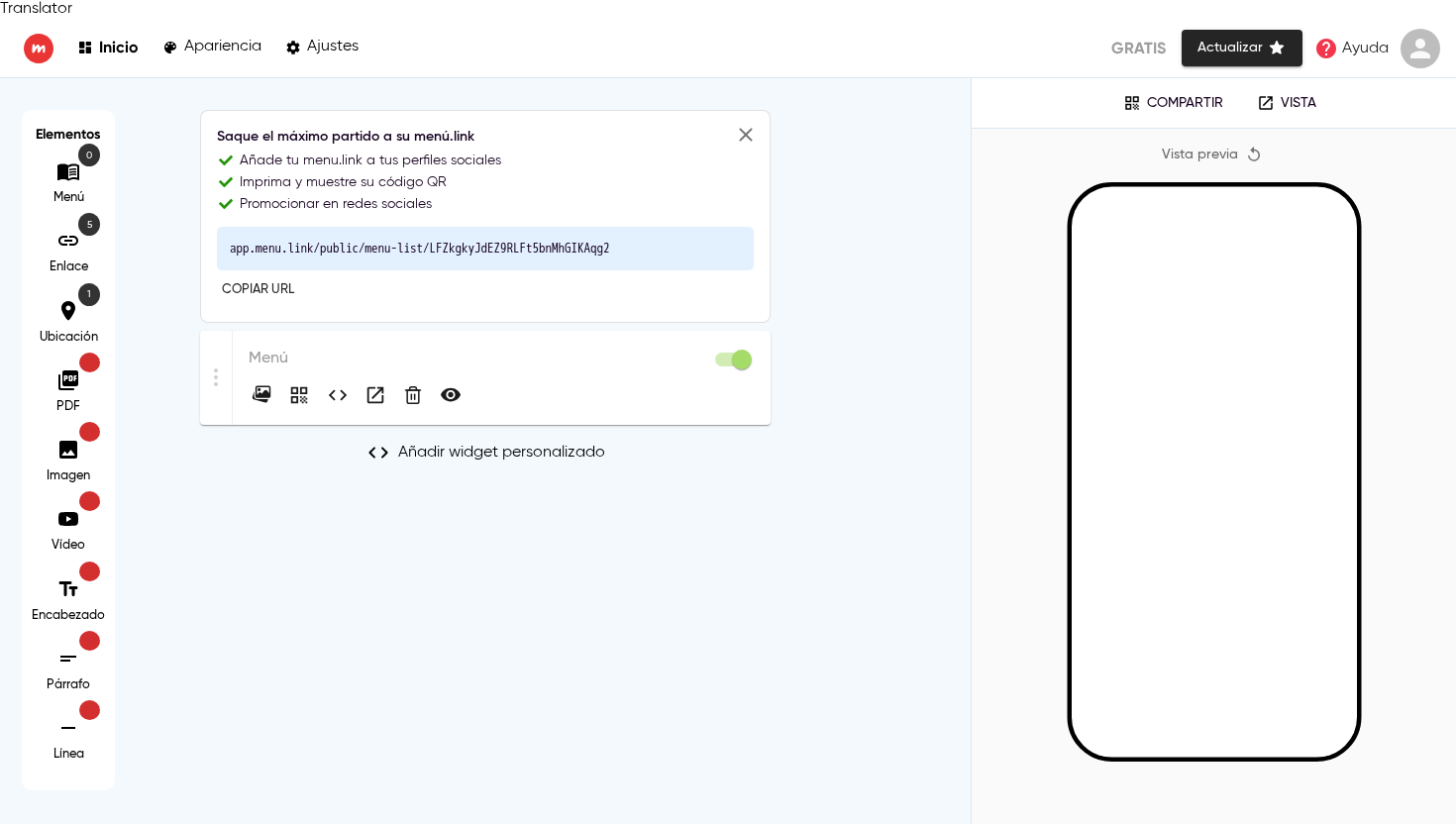 click 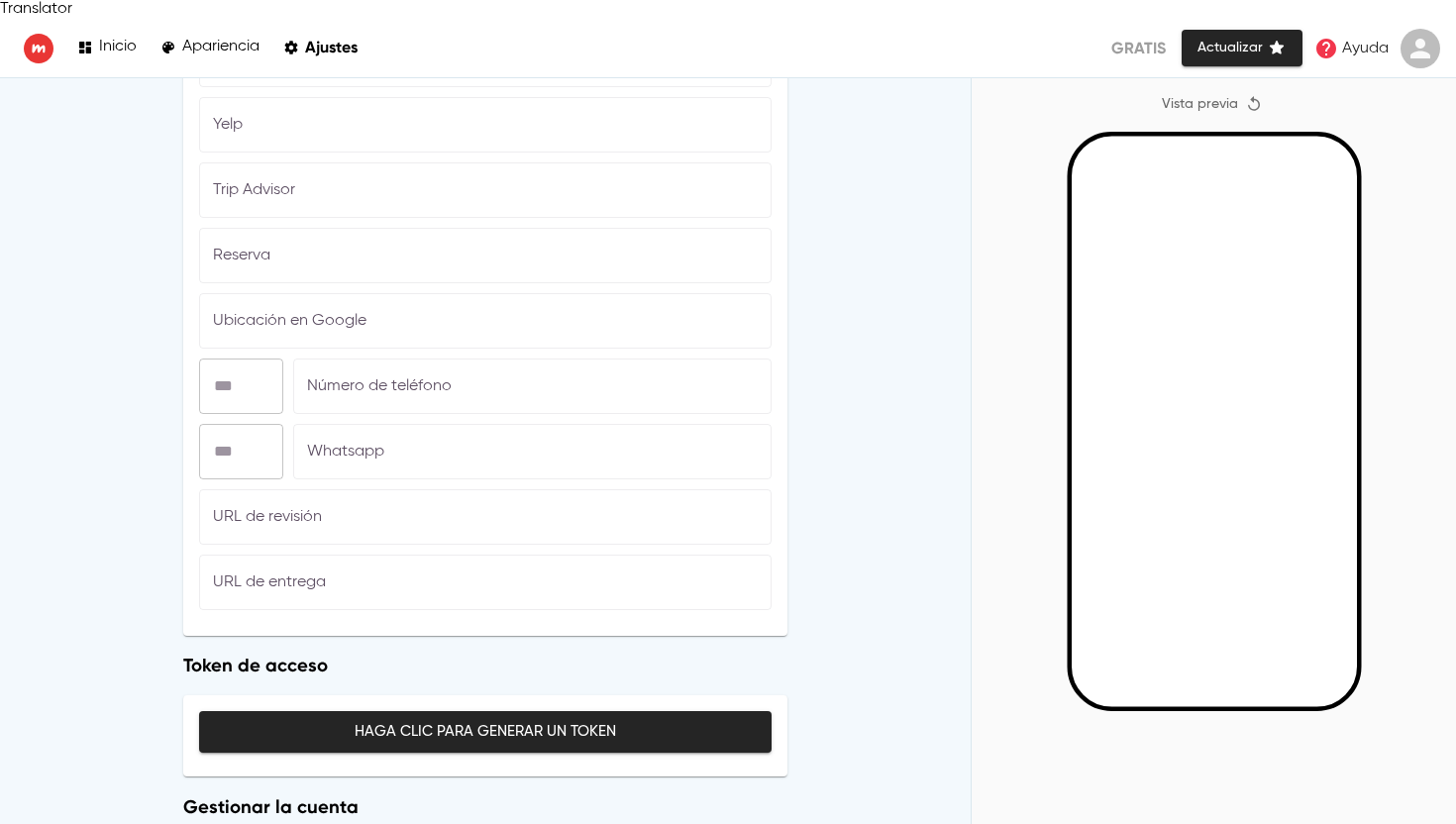 scroll, scrollTop: 3355, scrollLeft: 0, axis: vertical 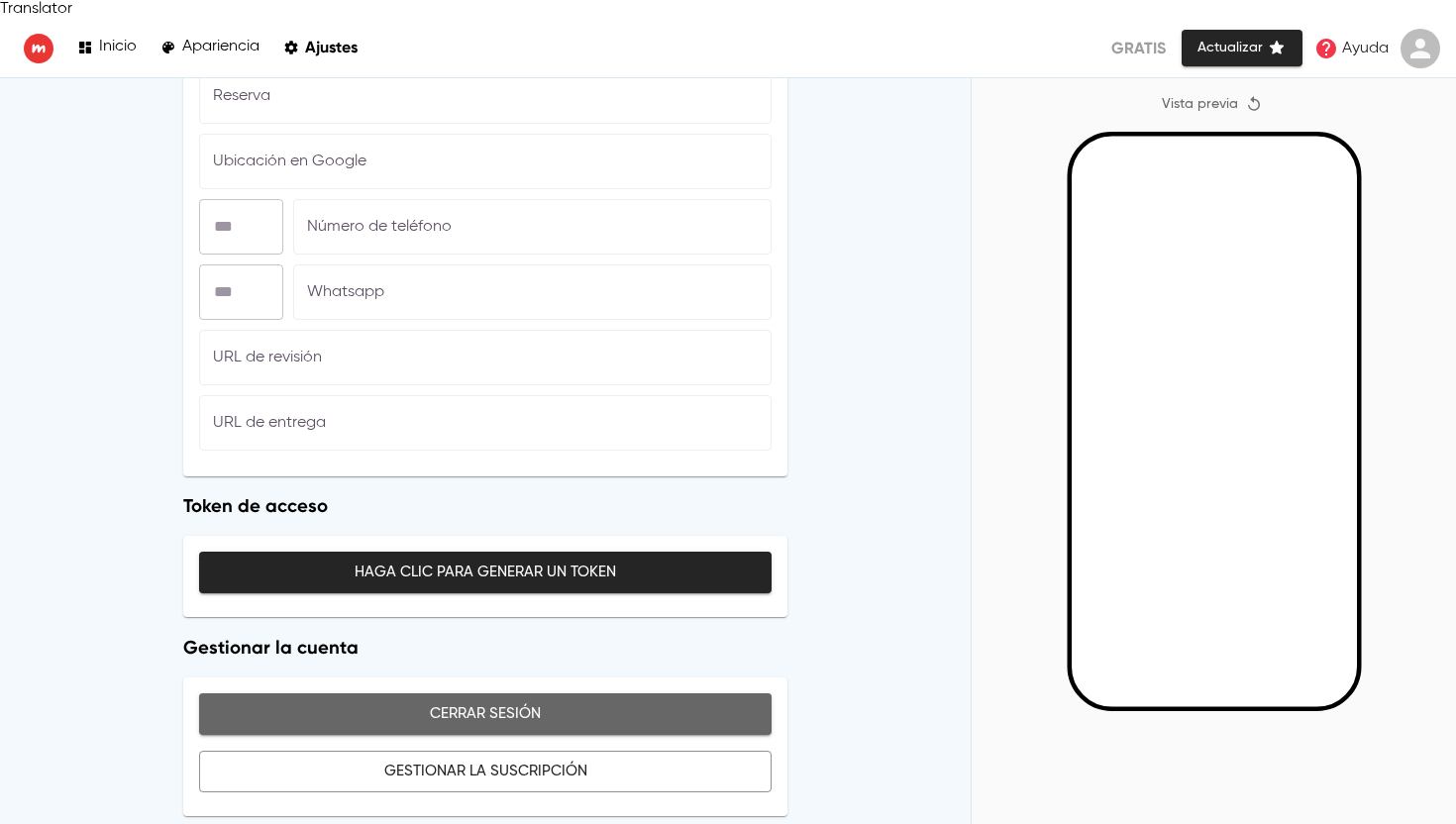 click on "Cerrar sesión" at bounding box center (485, 714) 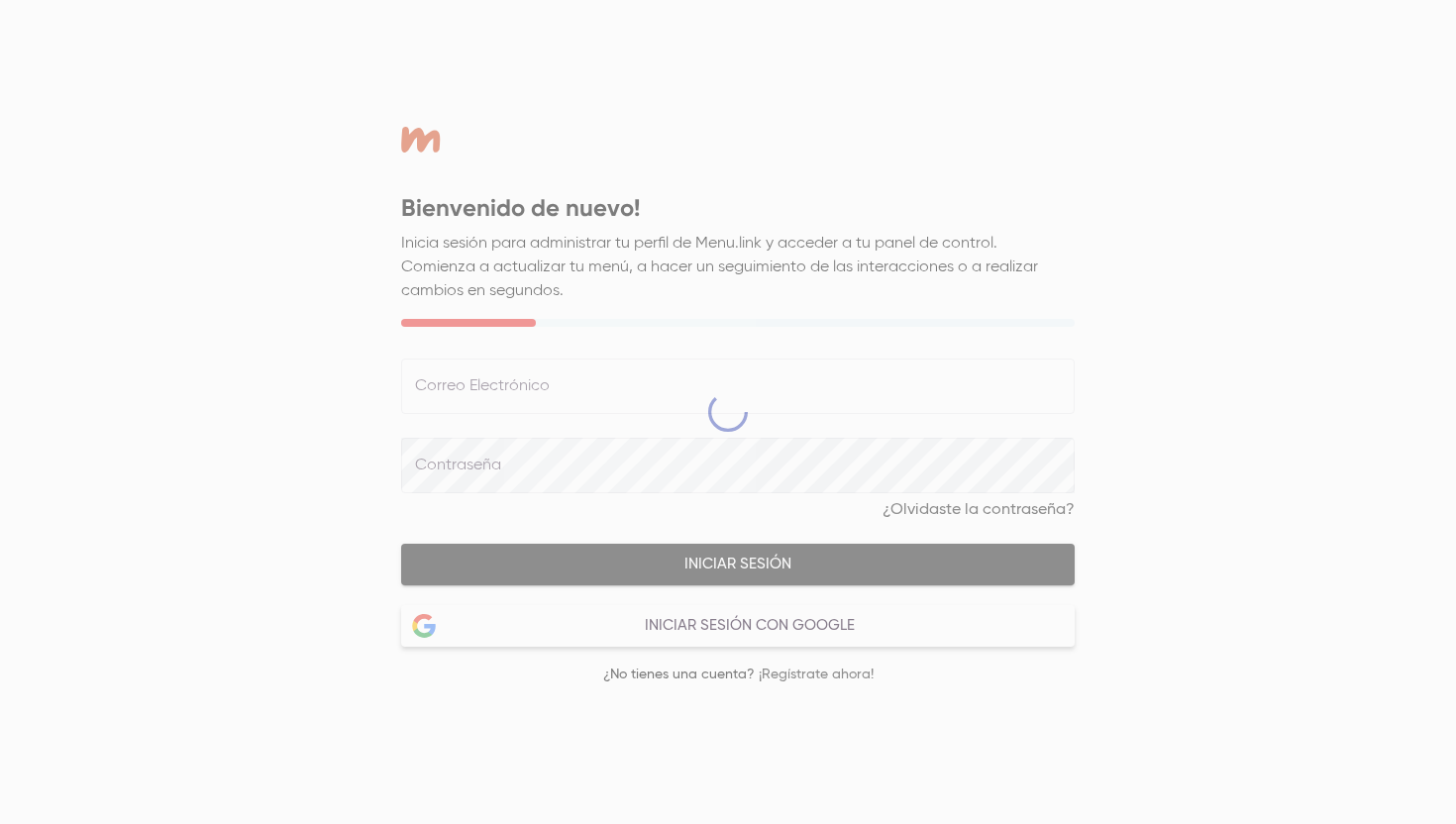 scroll, scrollTop: 0, scrollLeft: 0, axis: both 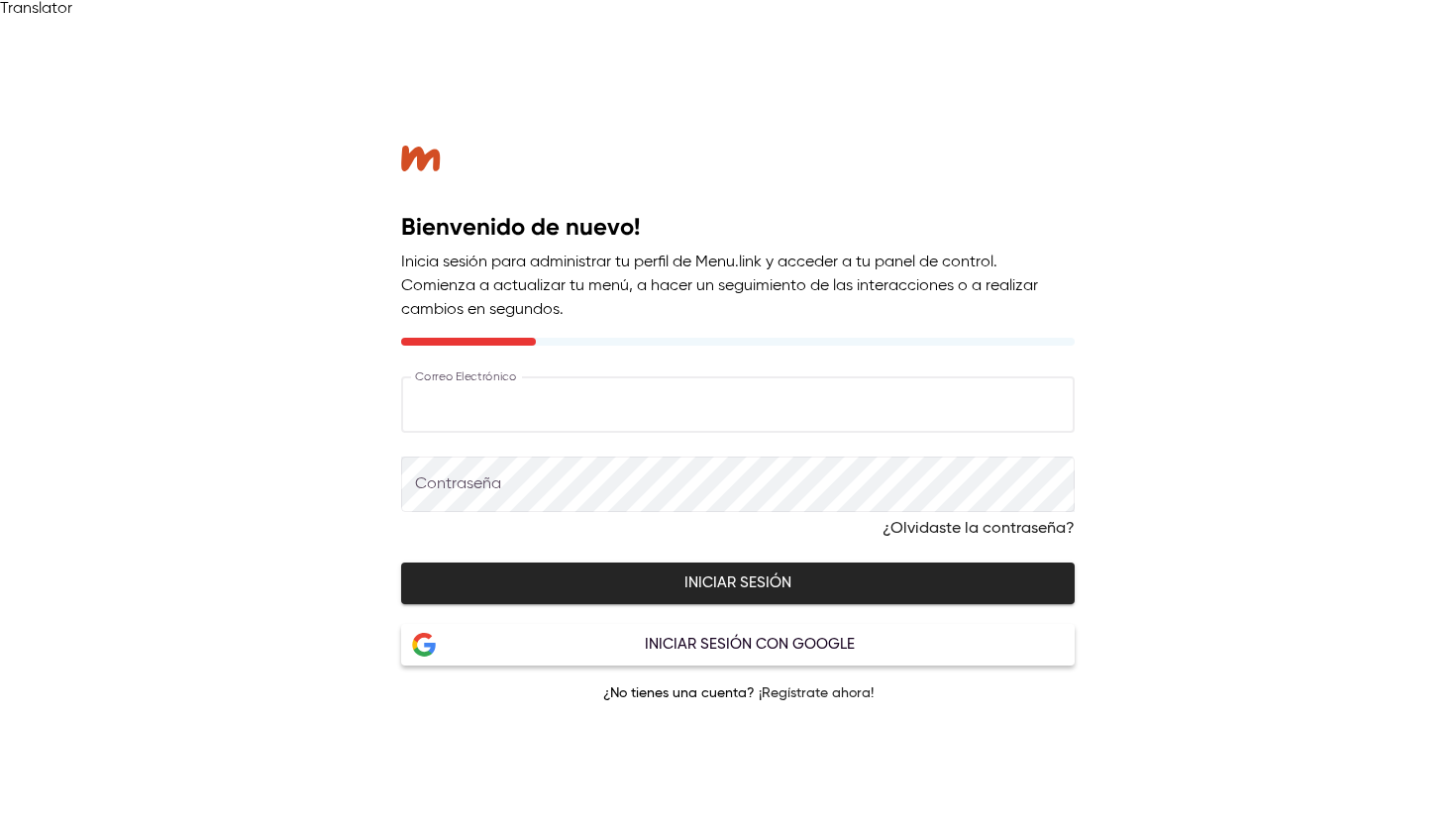 click at bounding box center [738, 405] 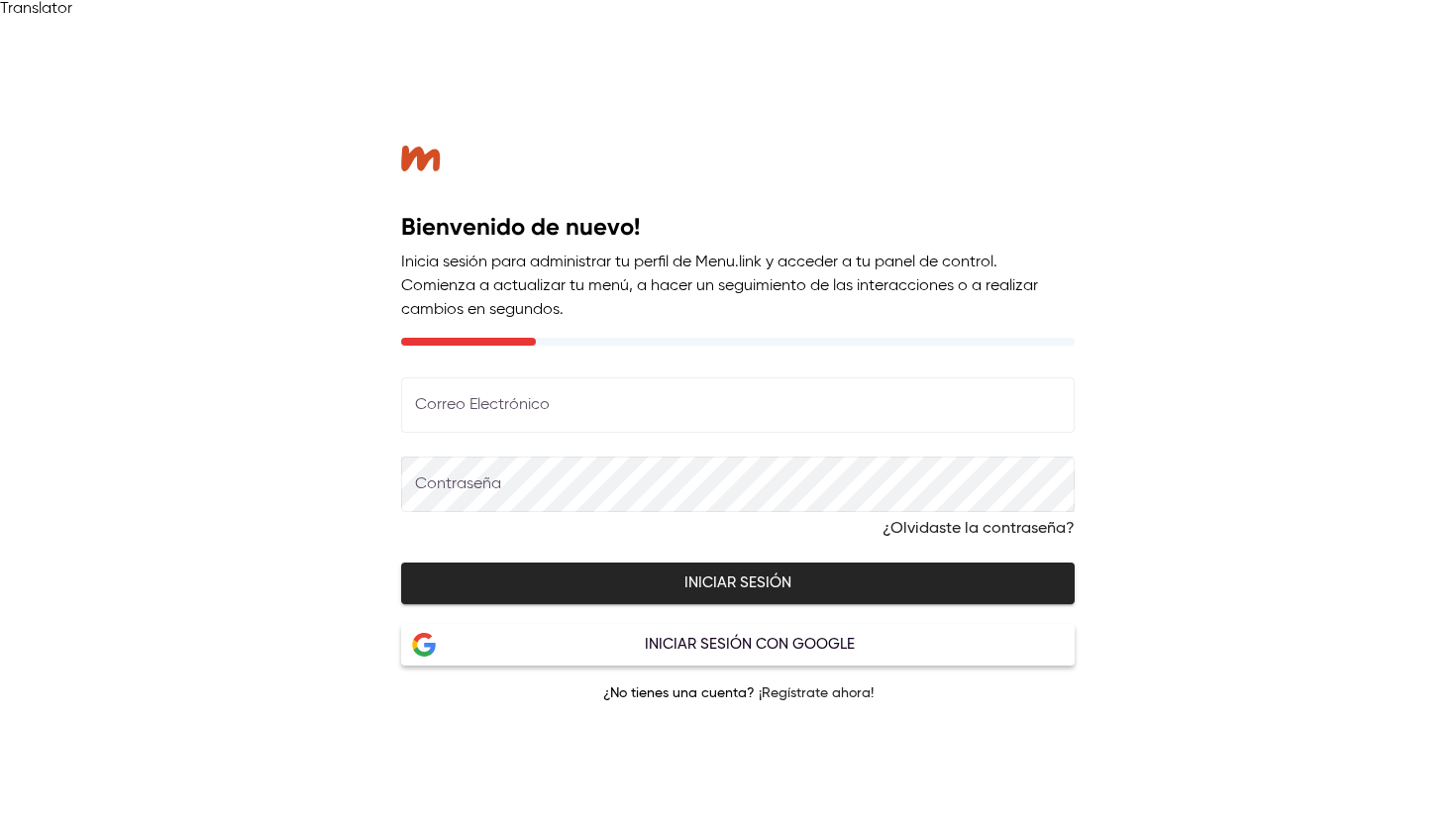 type on "**********" 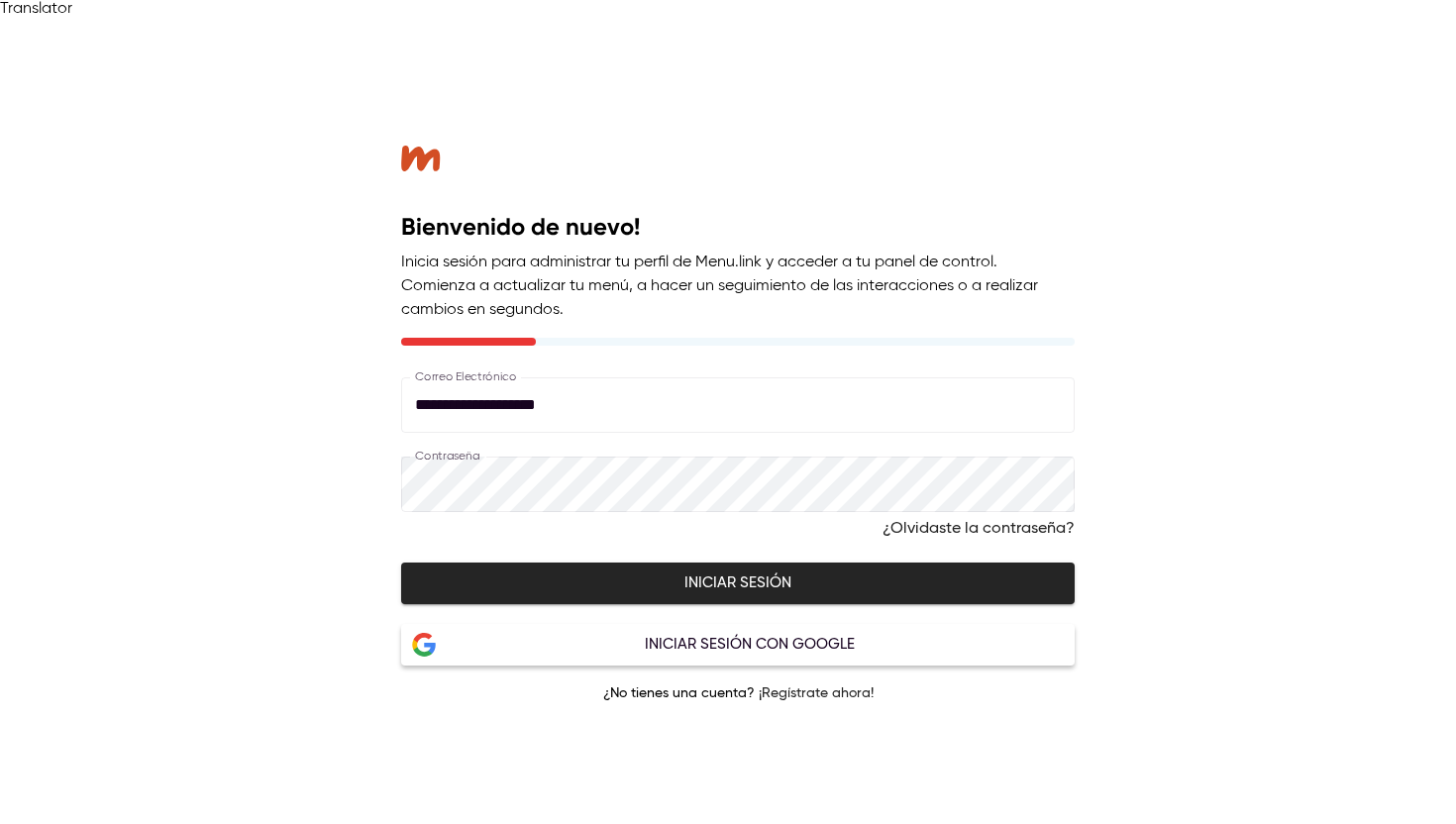 click on "**********" at bounding box center [738, 431] 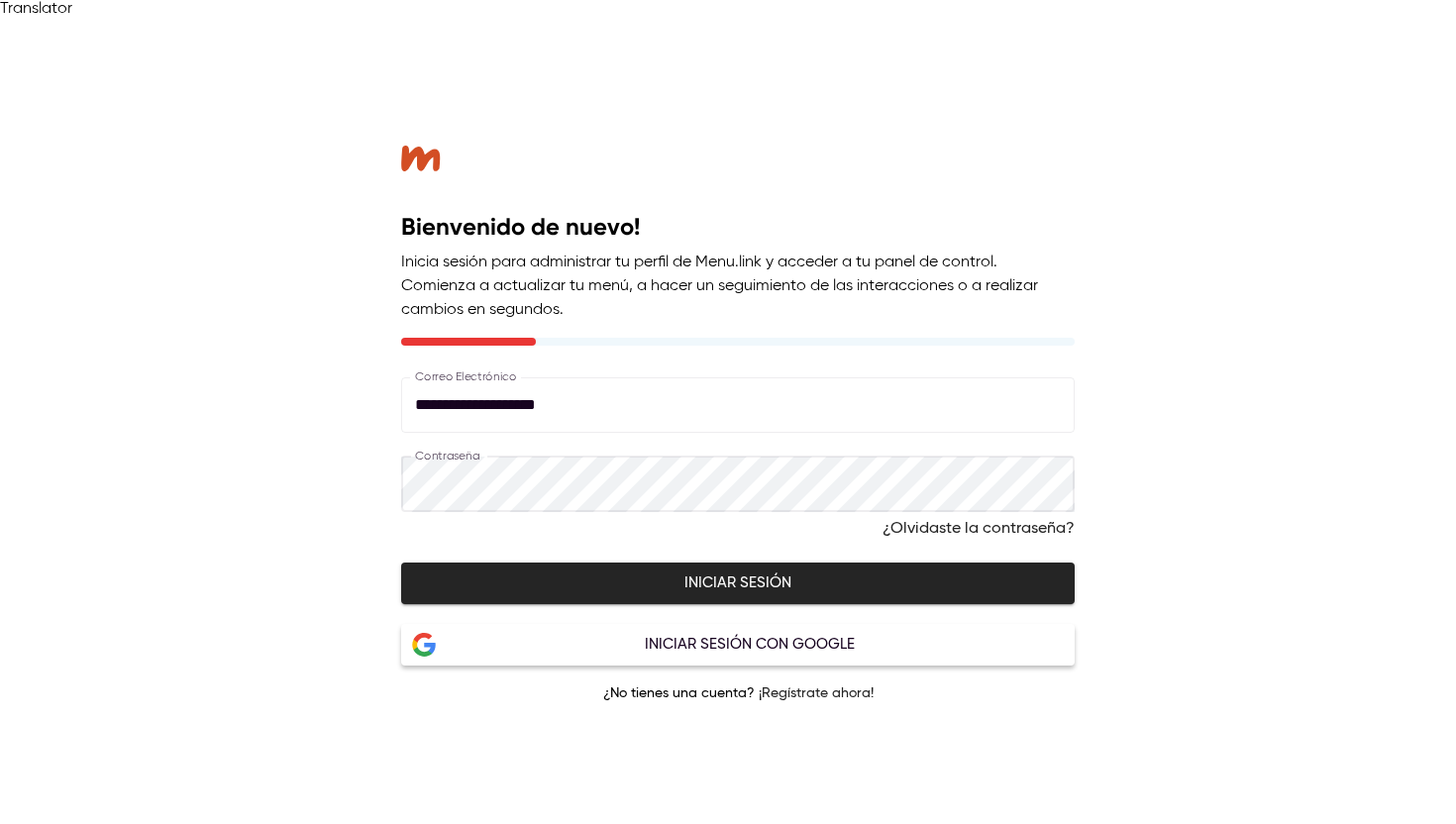 click on "**********" at bounding box center (738, 431) 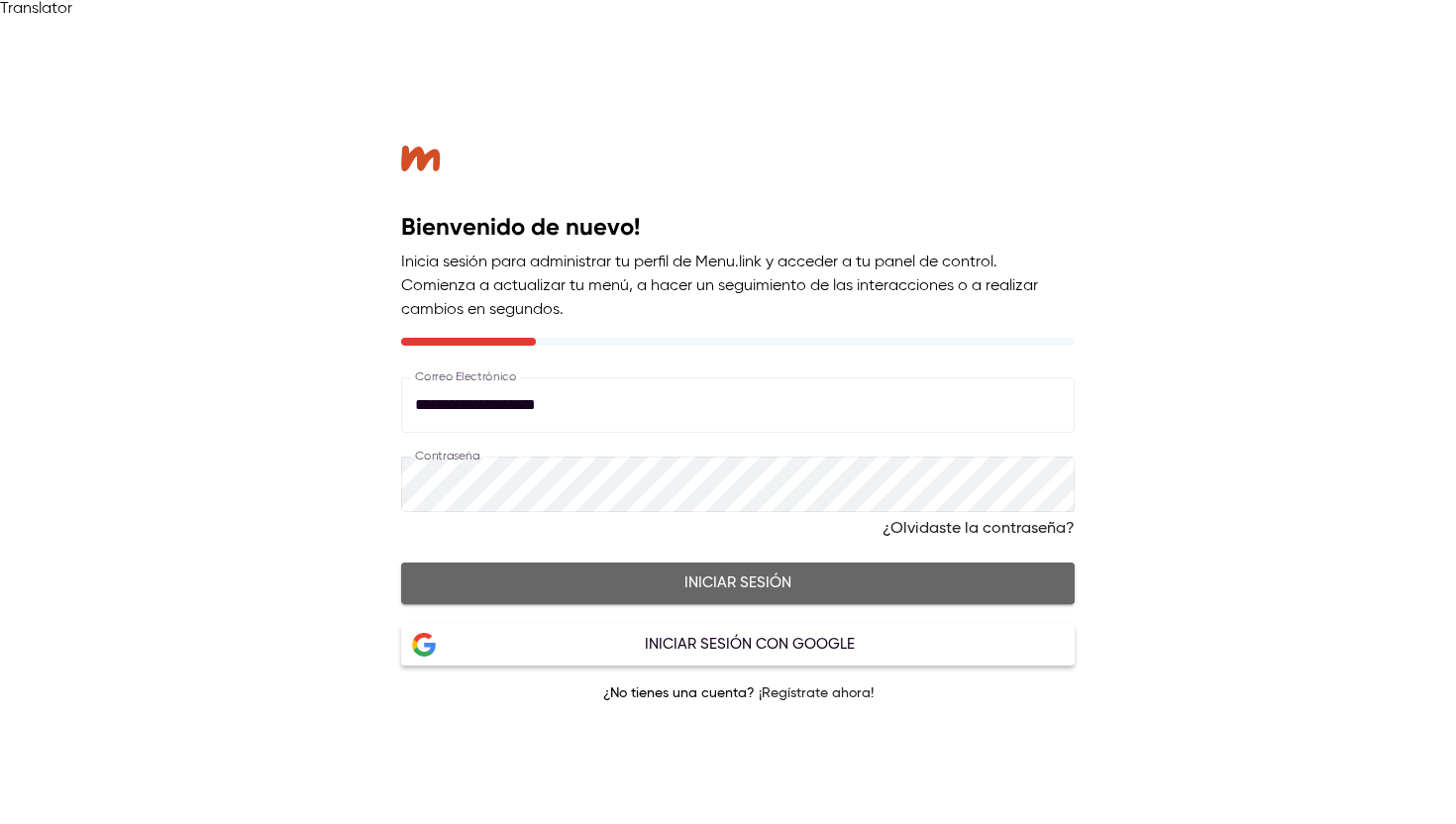 click on "Iniciar sesión" at bounding box center (738, 583) 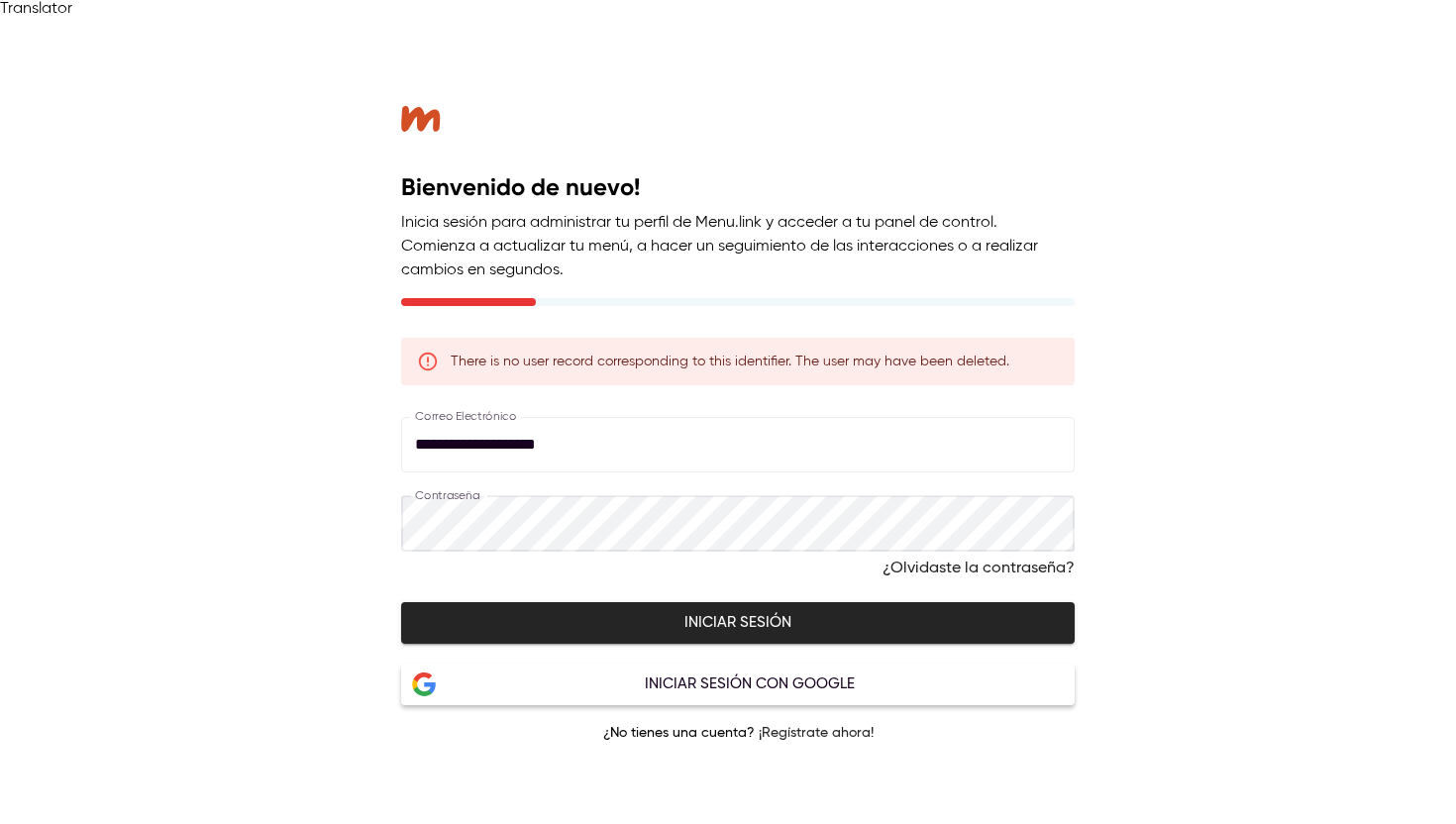click on "**********" at bounding box center [738, 431] 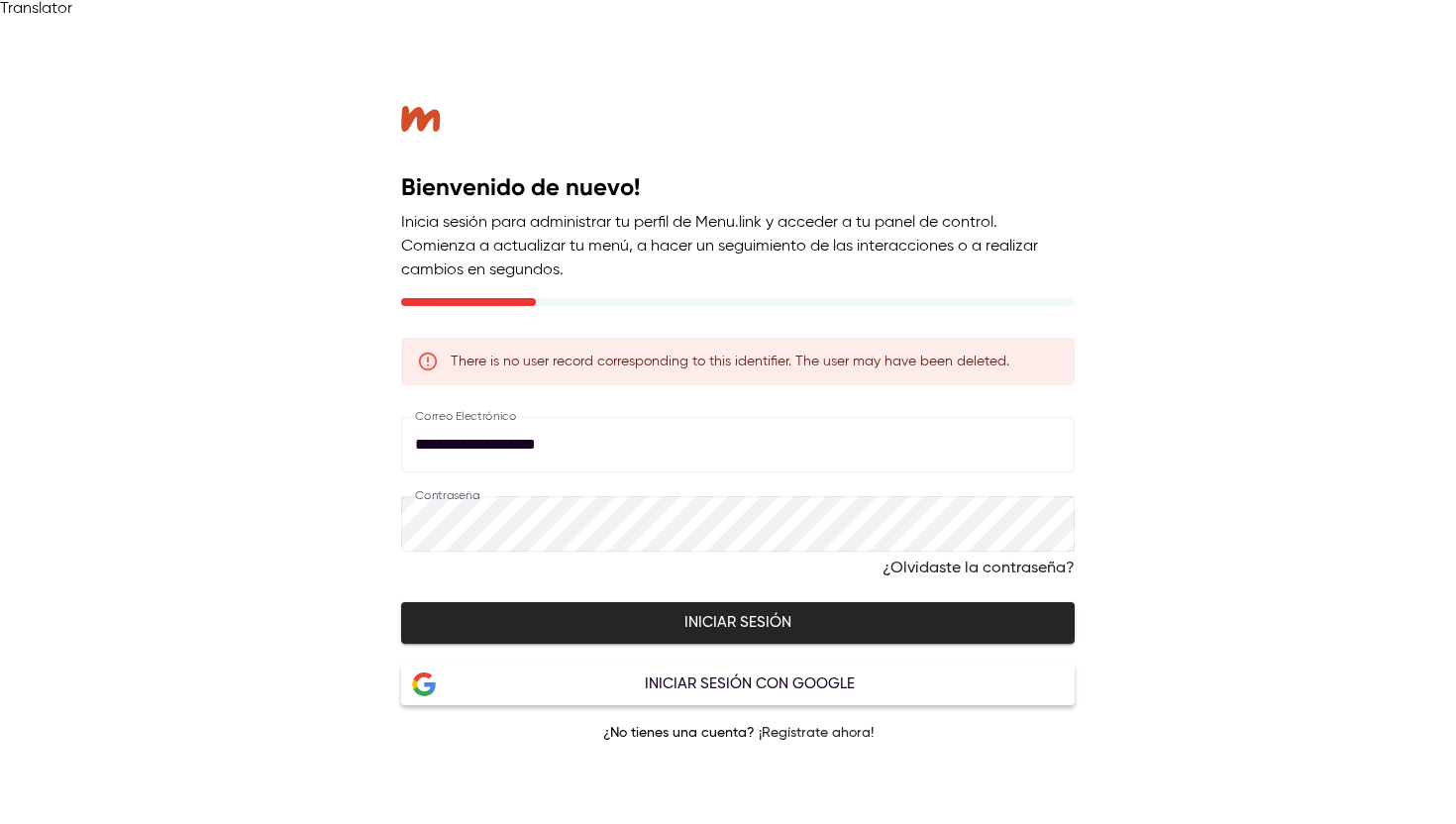 click on "**********" at bounding box center (738, 431) 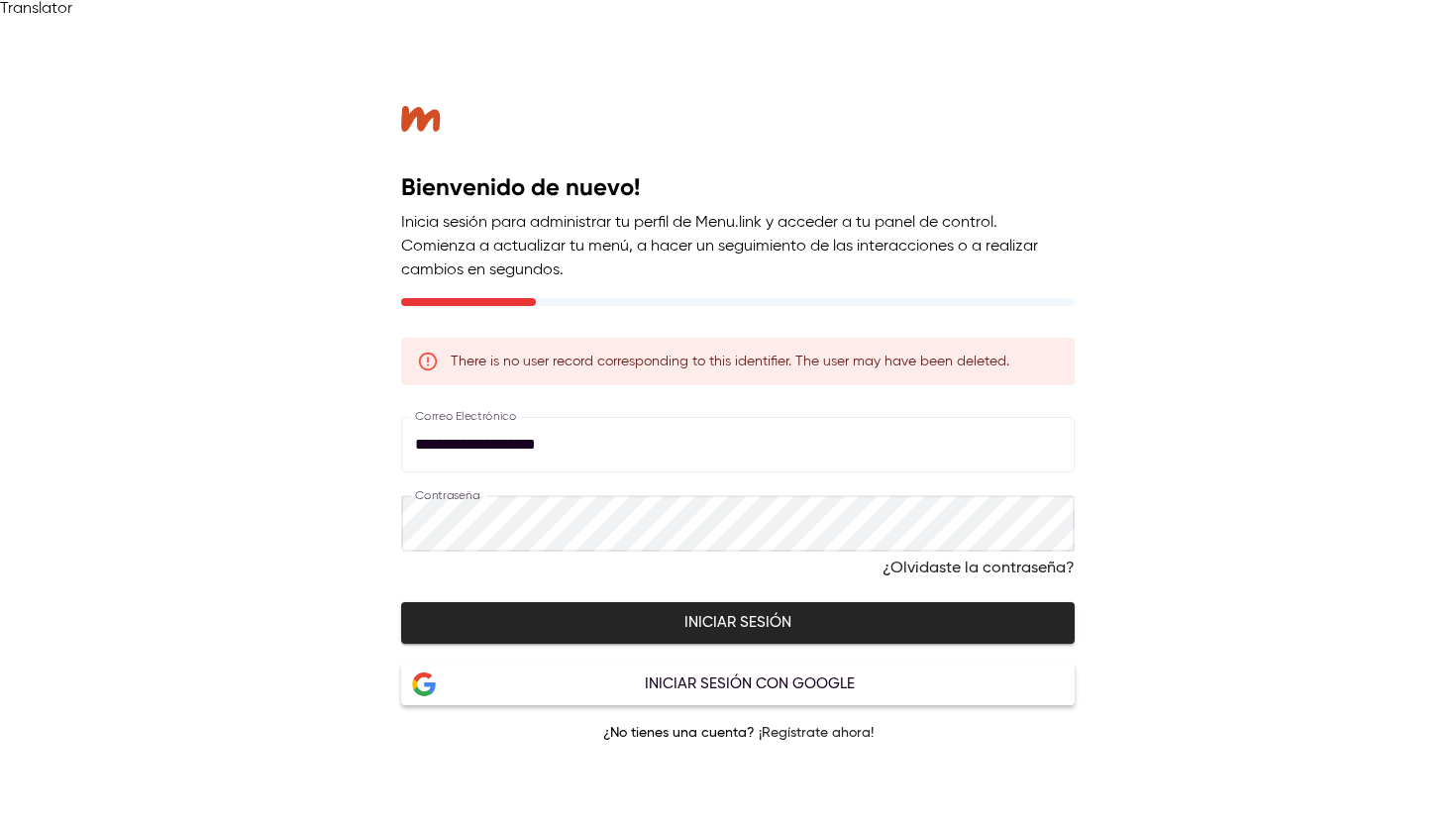 click on "**********" at bounding box center [738, 431] 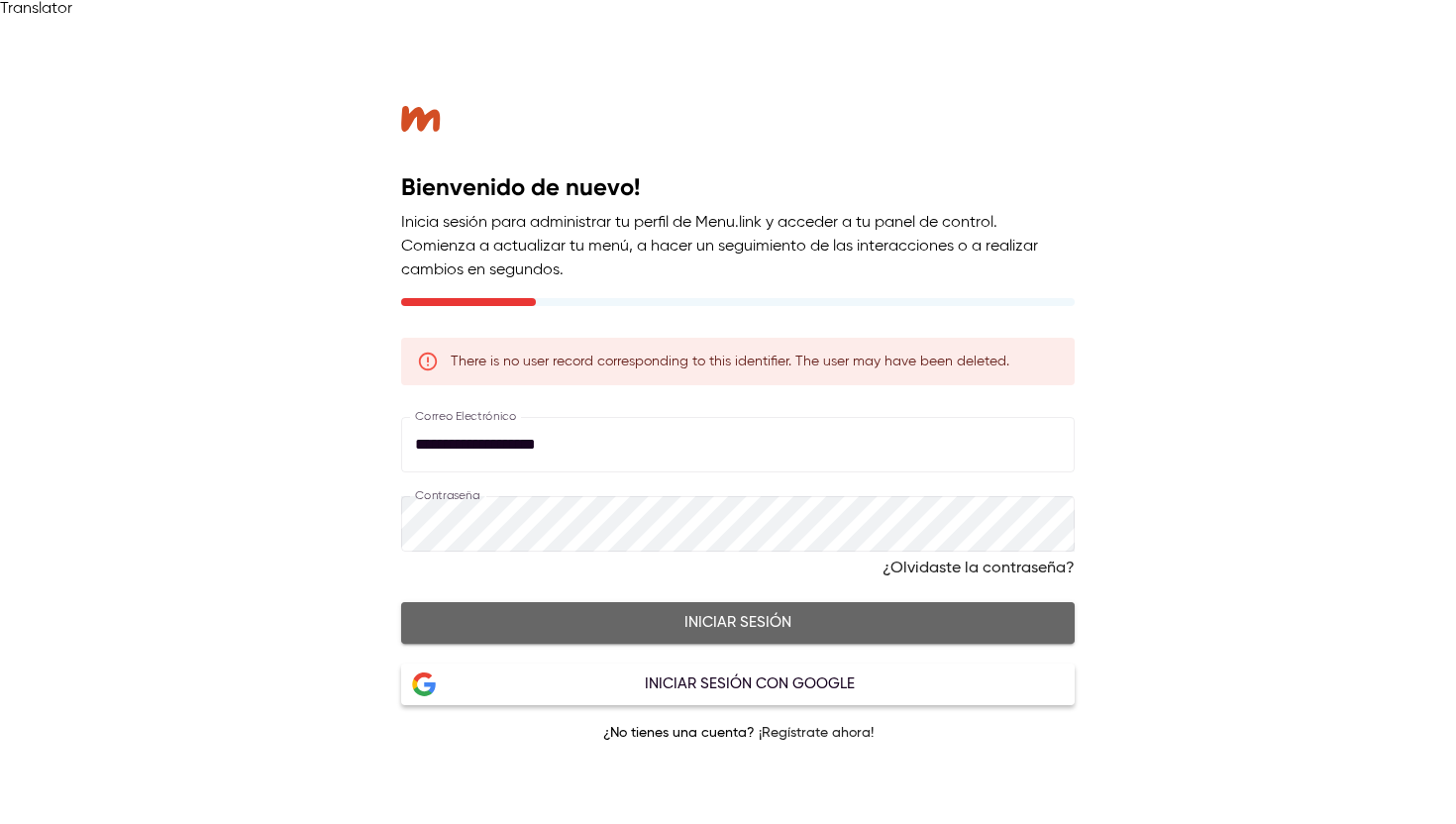 click on "Iniciar sesión" at bounding box center [738, 623] 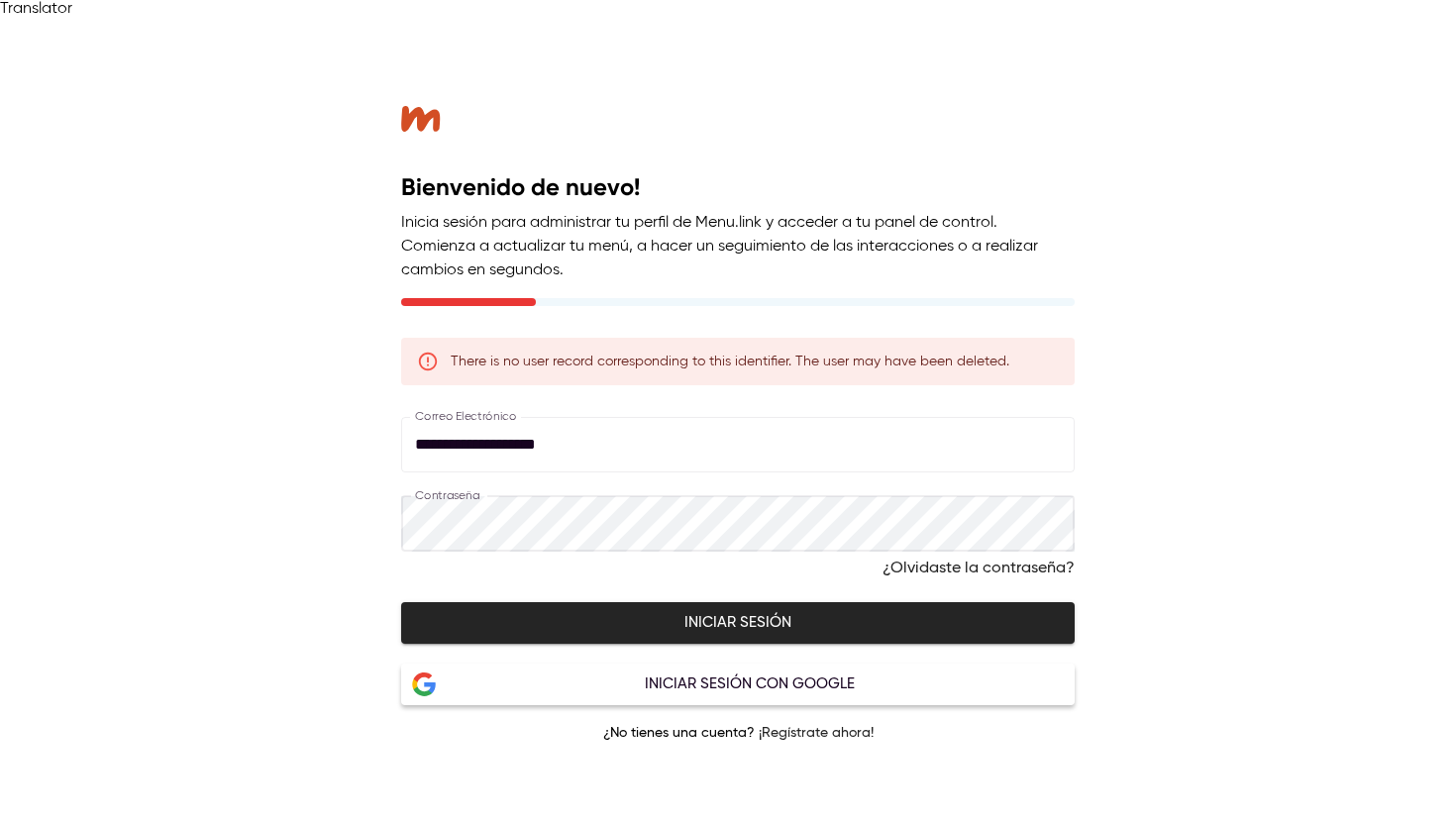 click on "**********" at bounding box center (738, 431) 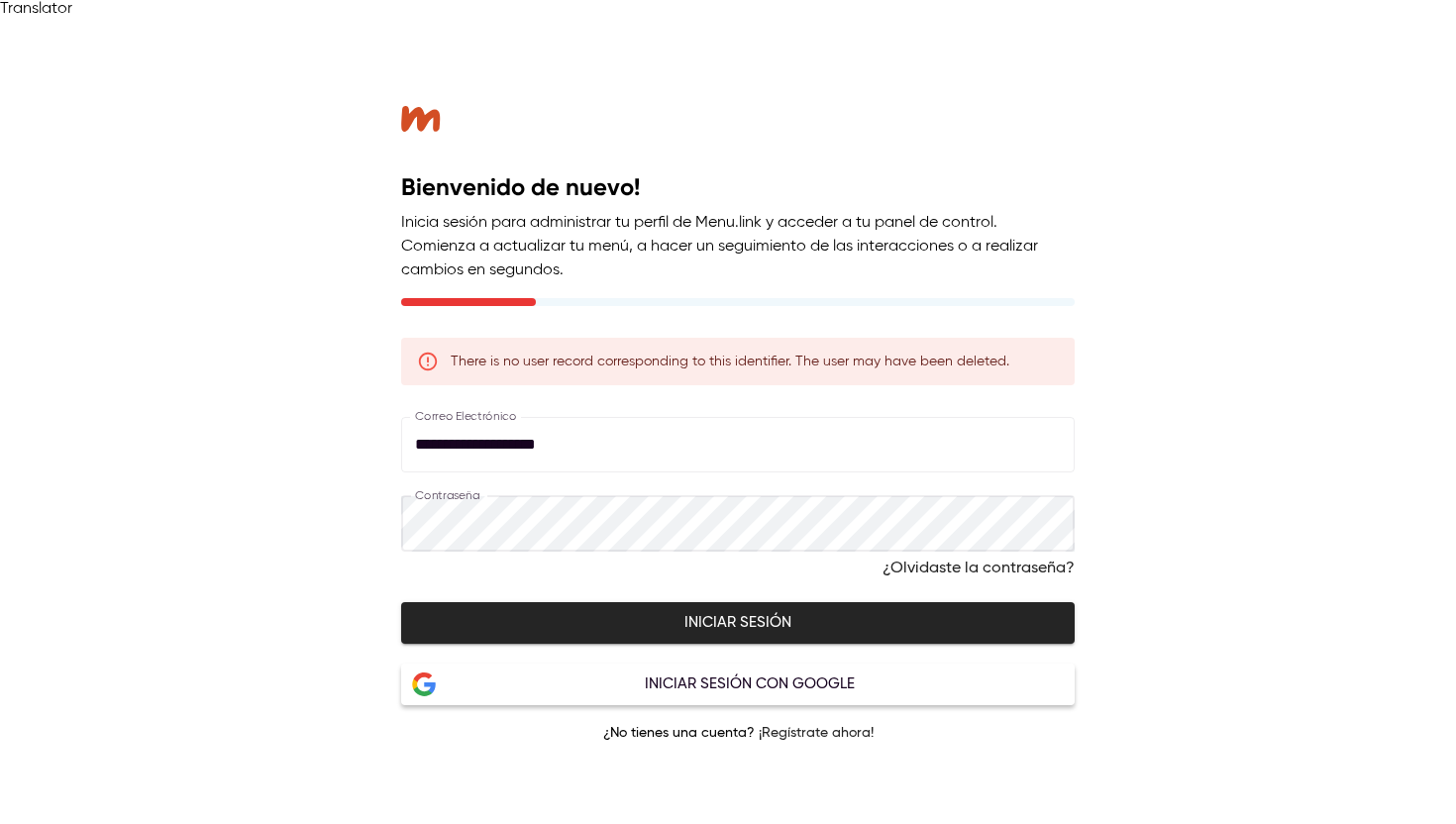 click on "Iniciar sesión" at bounding box center [738, 623] 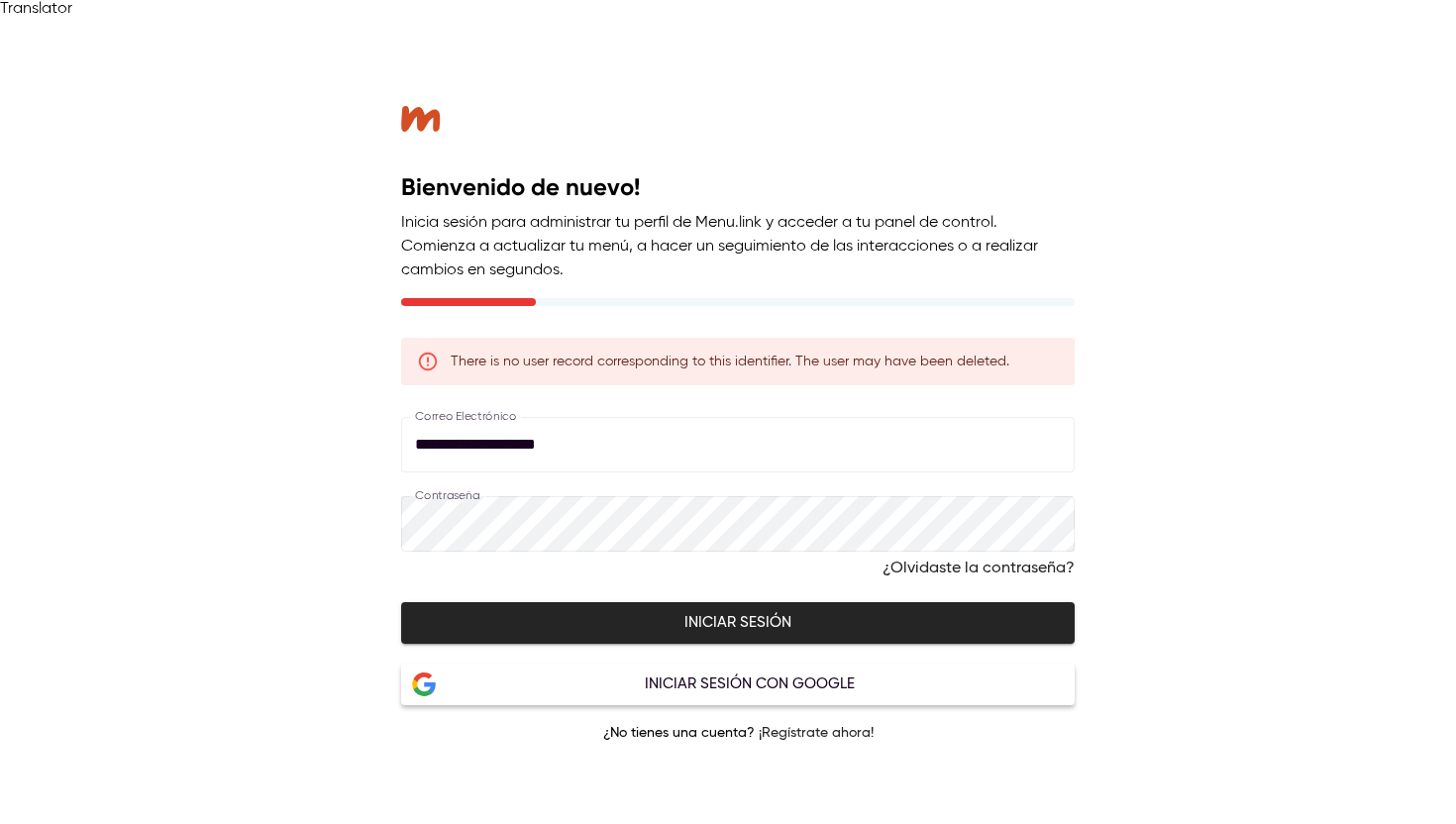 click on "**********" at bounding box center (738, 431) 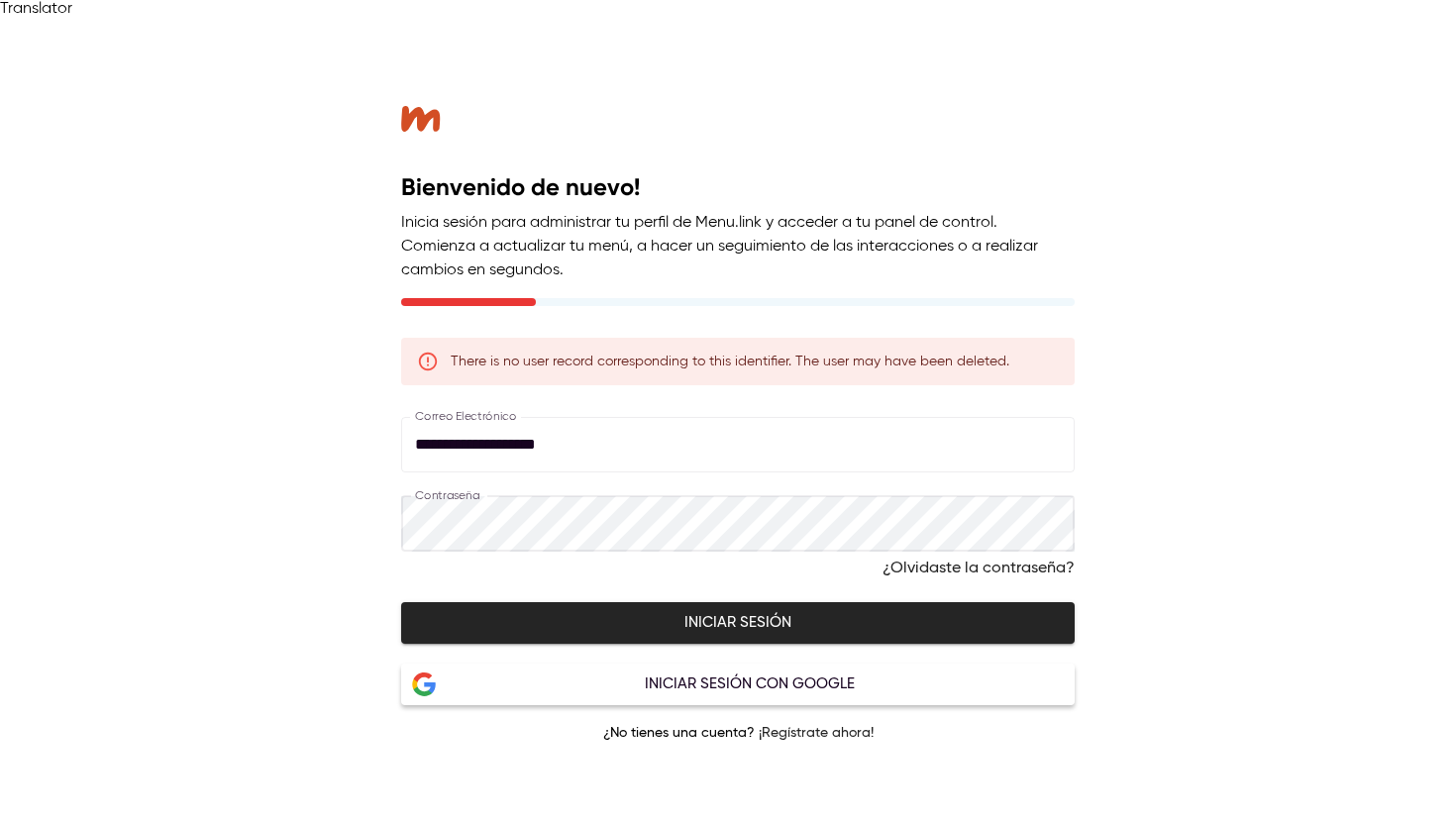 click on "**********" at bounding box center (738, 431) 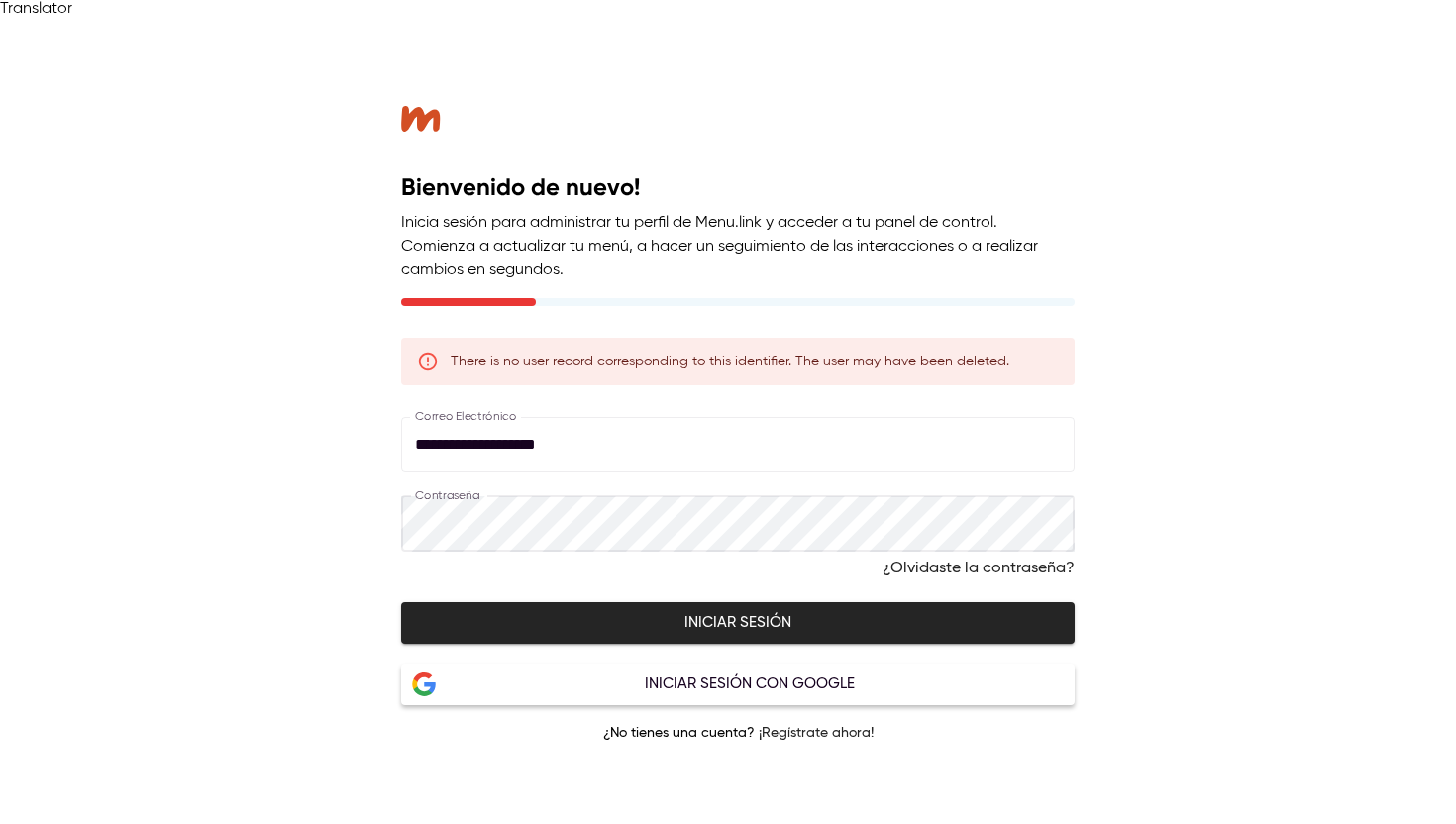 click on "Iniciar sesión" at bounding box center [738, 623] 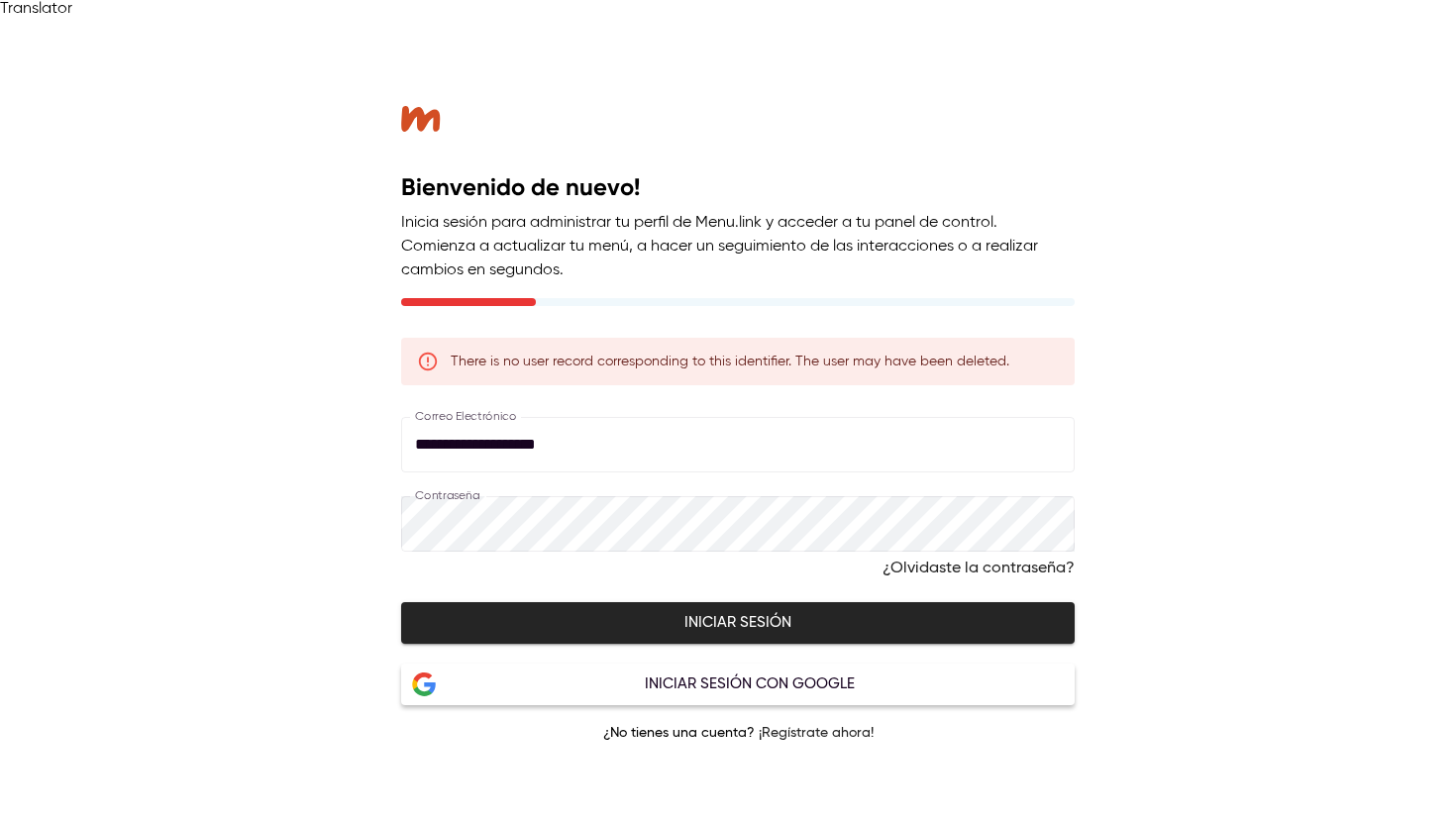 click on "**********" at bounding box center (738, 431) 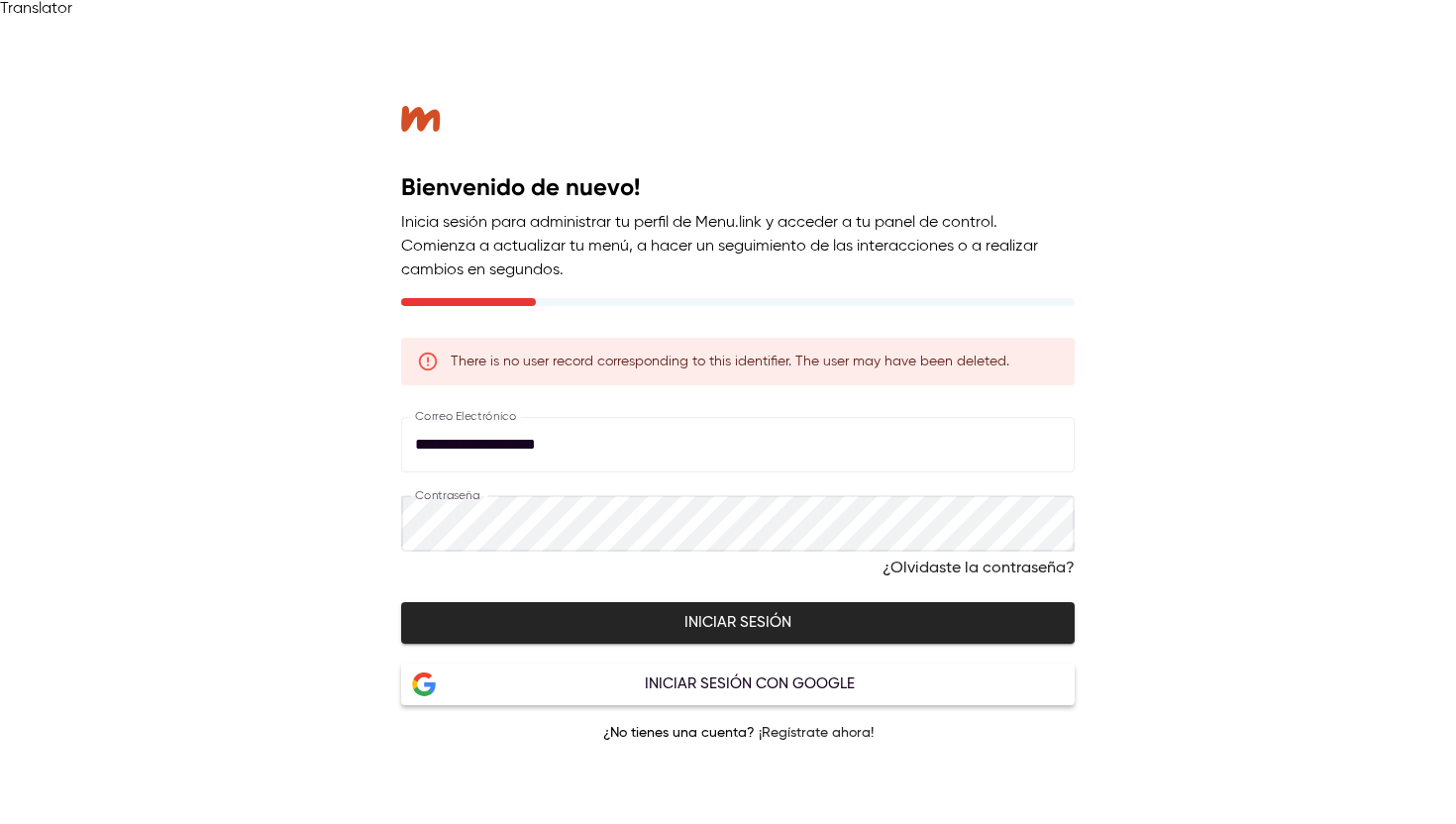 click on "**********" at bounding box center [738, 431] 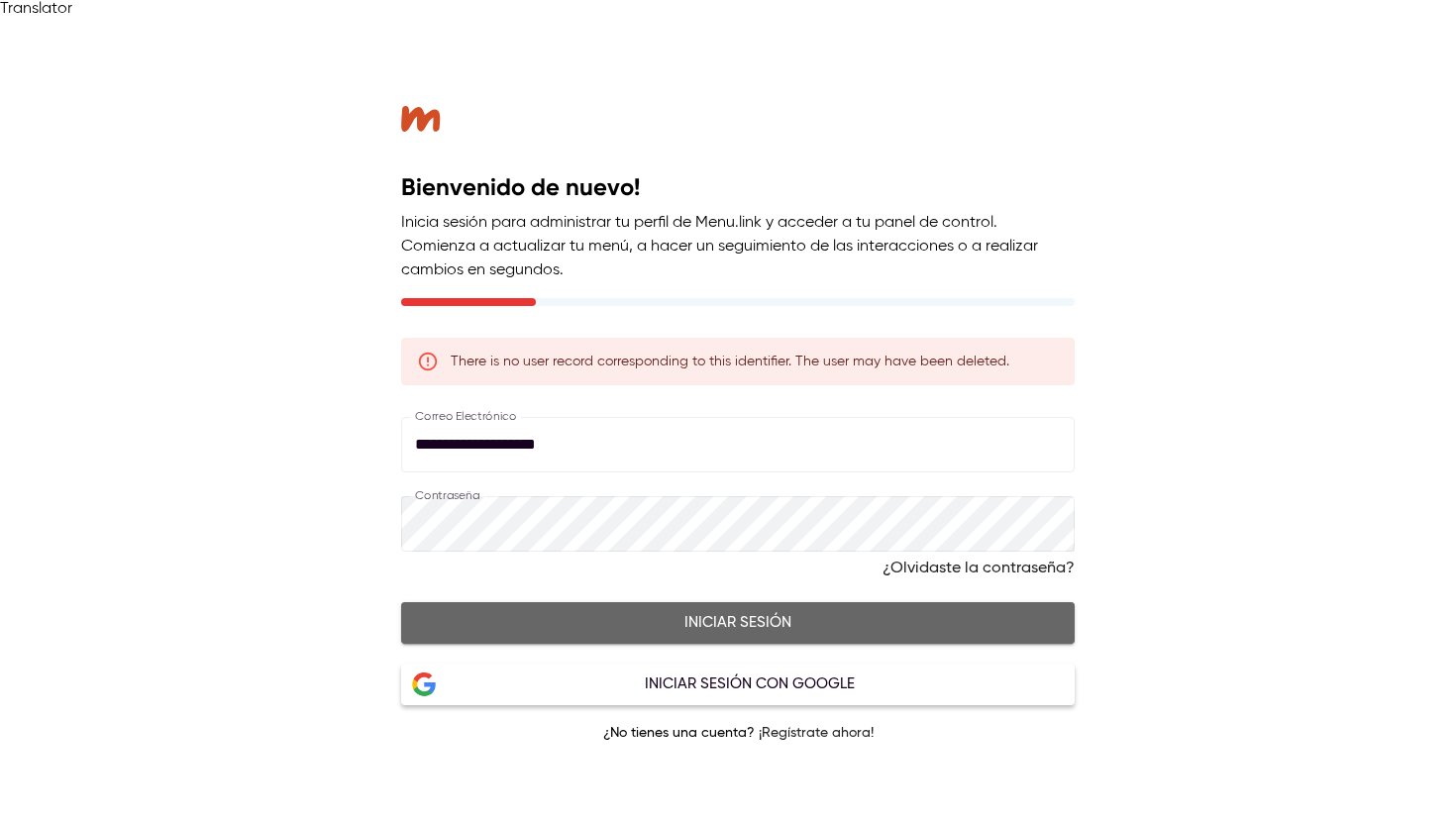 click on "Iniciar sesión" at bounding box center (738, 623) 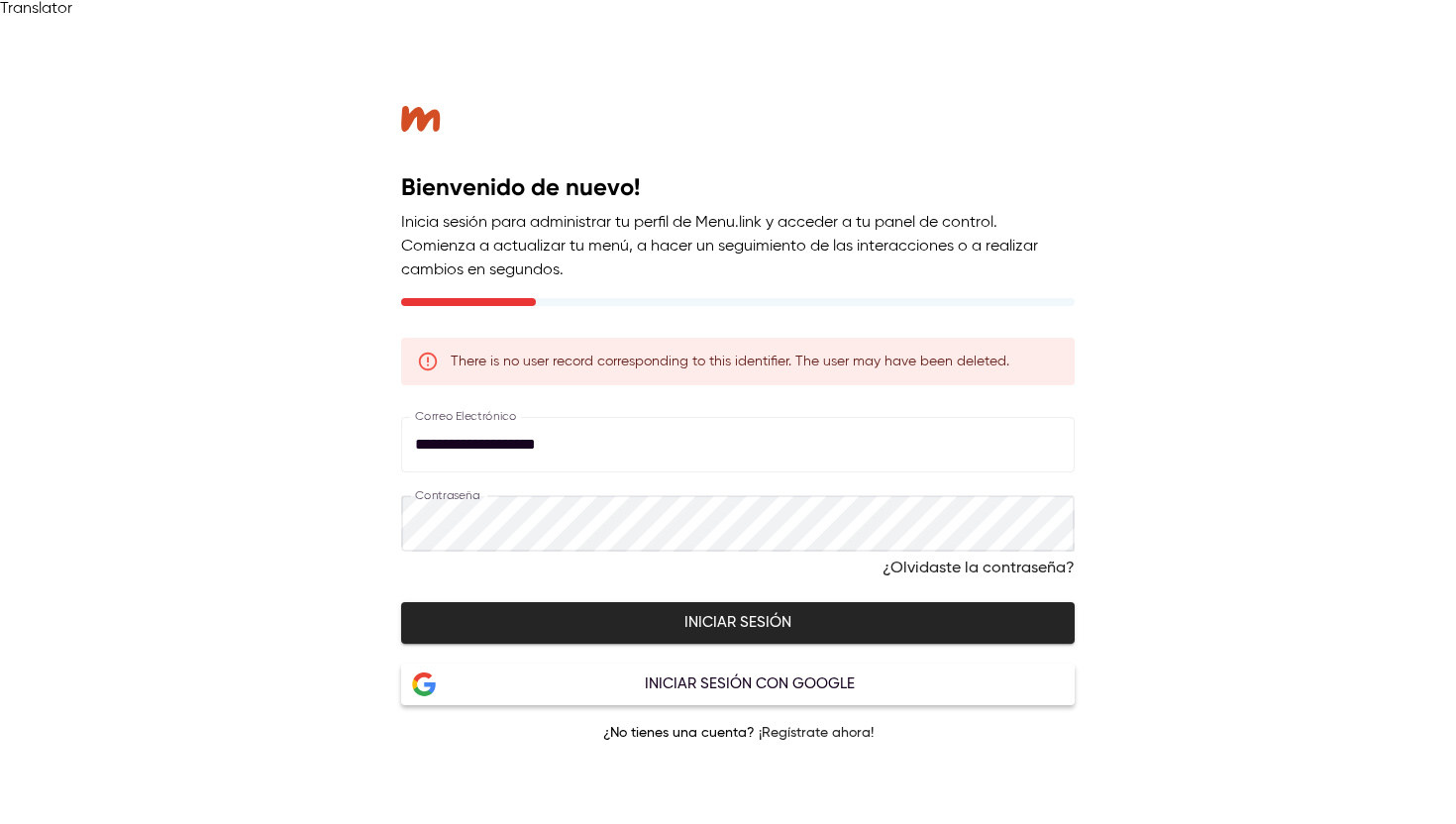 click on "**********" at bounding box center [738, 431] 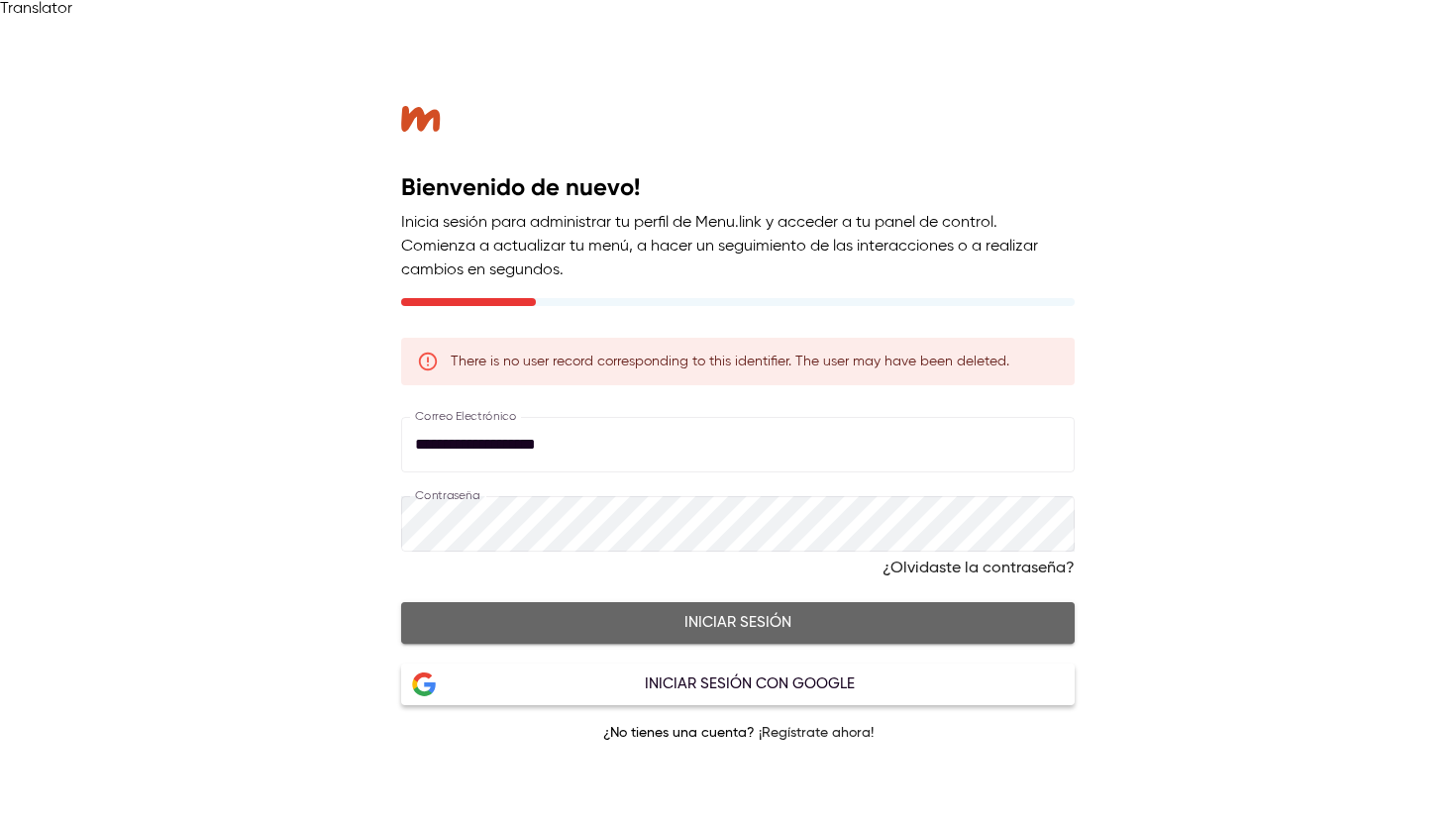 click on "Iniciar sesión" at bounding box center (738, 623) 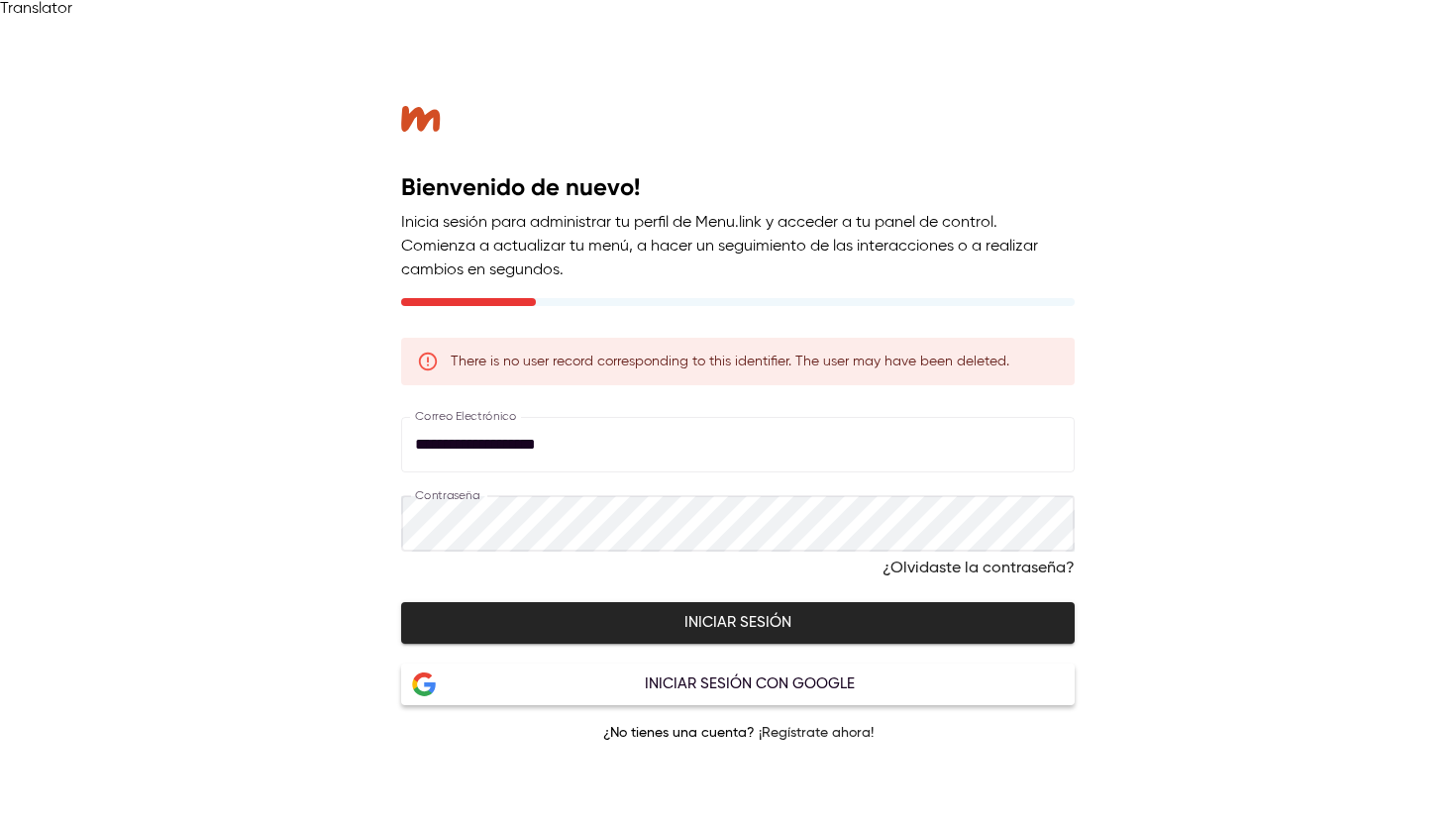 click on "**********" at bounding box center [738, 431] 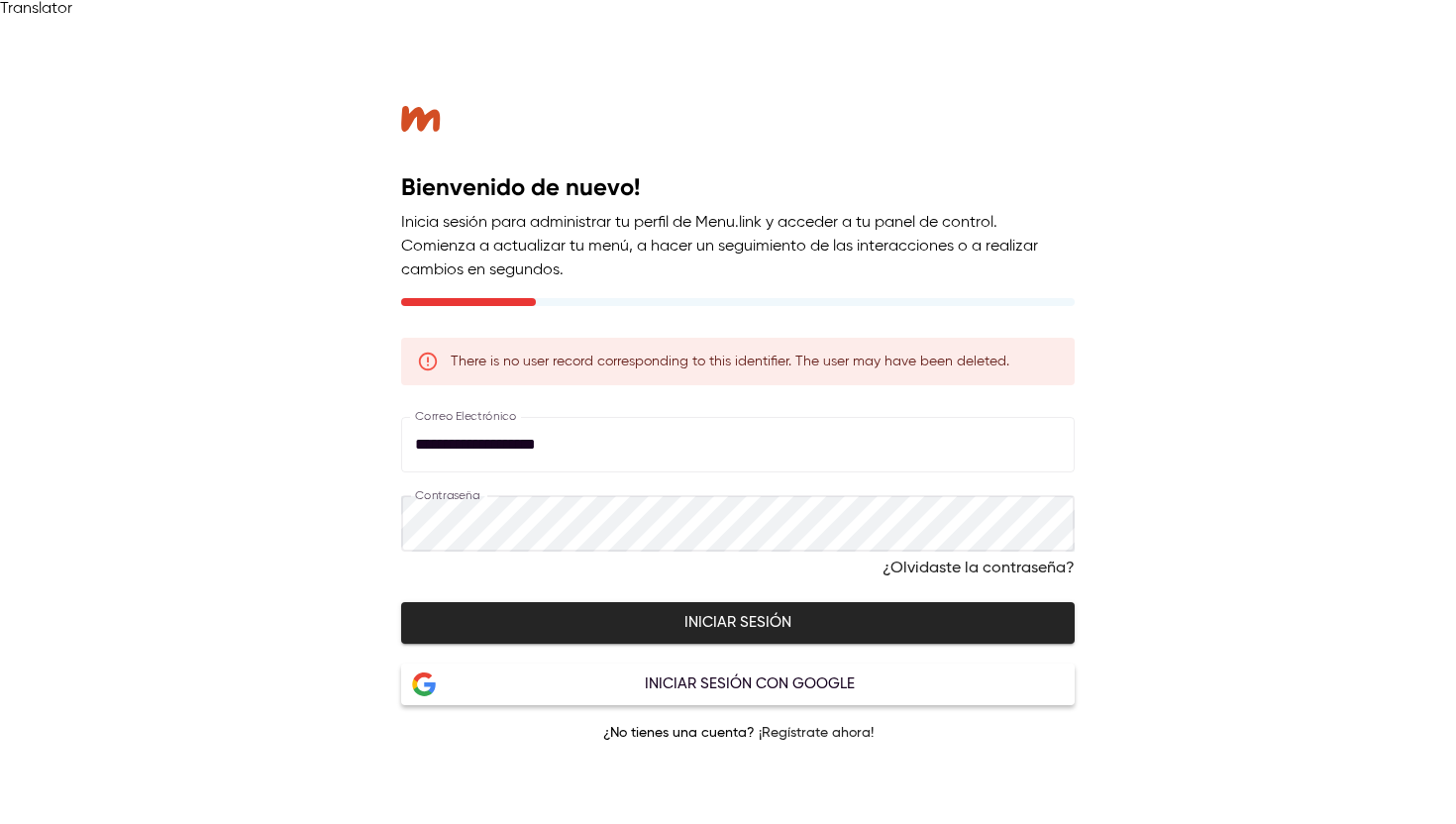 click on "Iniciar sesión" at bounding box center [738, 623] 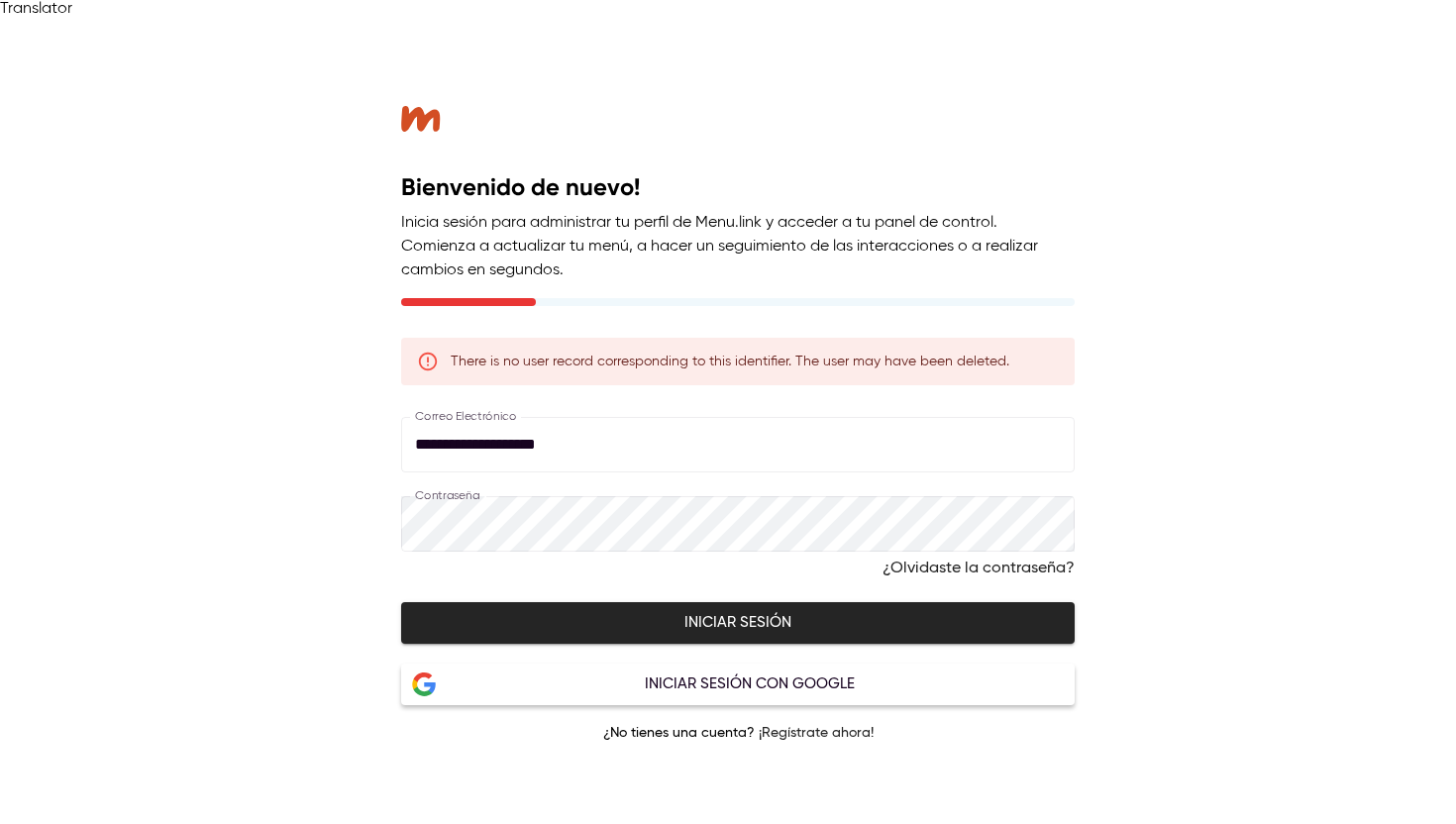 click on "**********" at bounding box center [738, 431] 